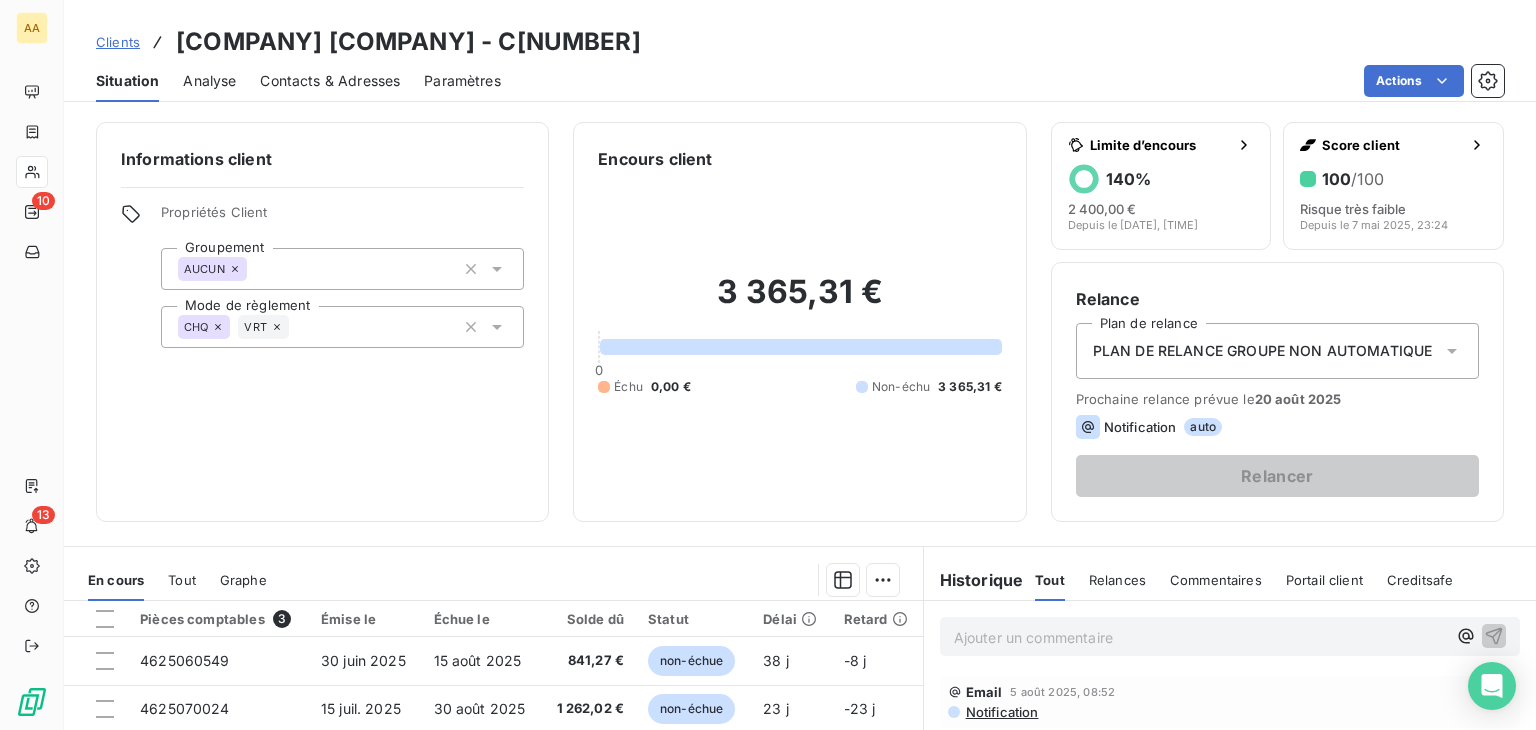 scroll, scrollTop: 0, scrollLeft: 0, axis: both 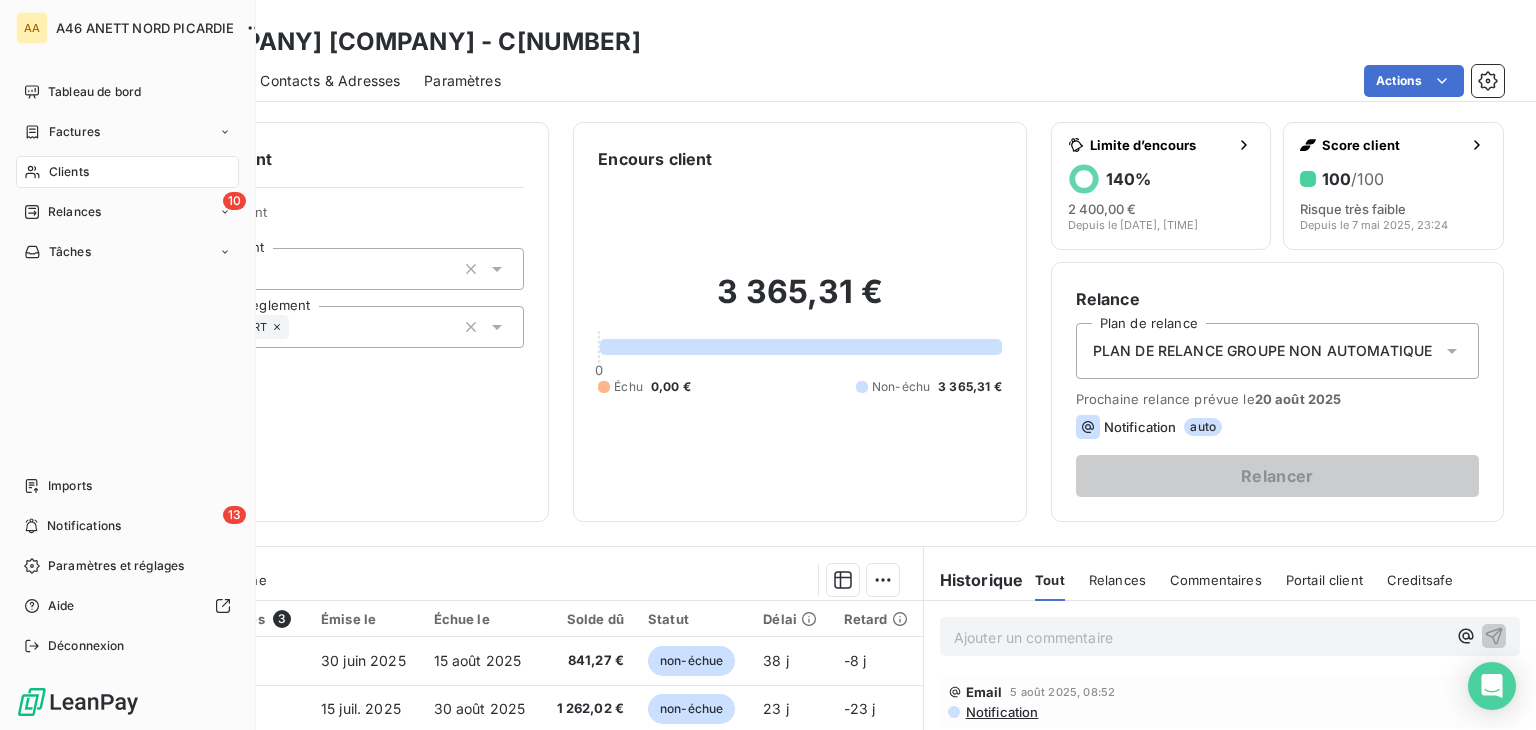 click on "Clients" at bounding box center (69, 172) 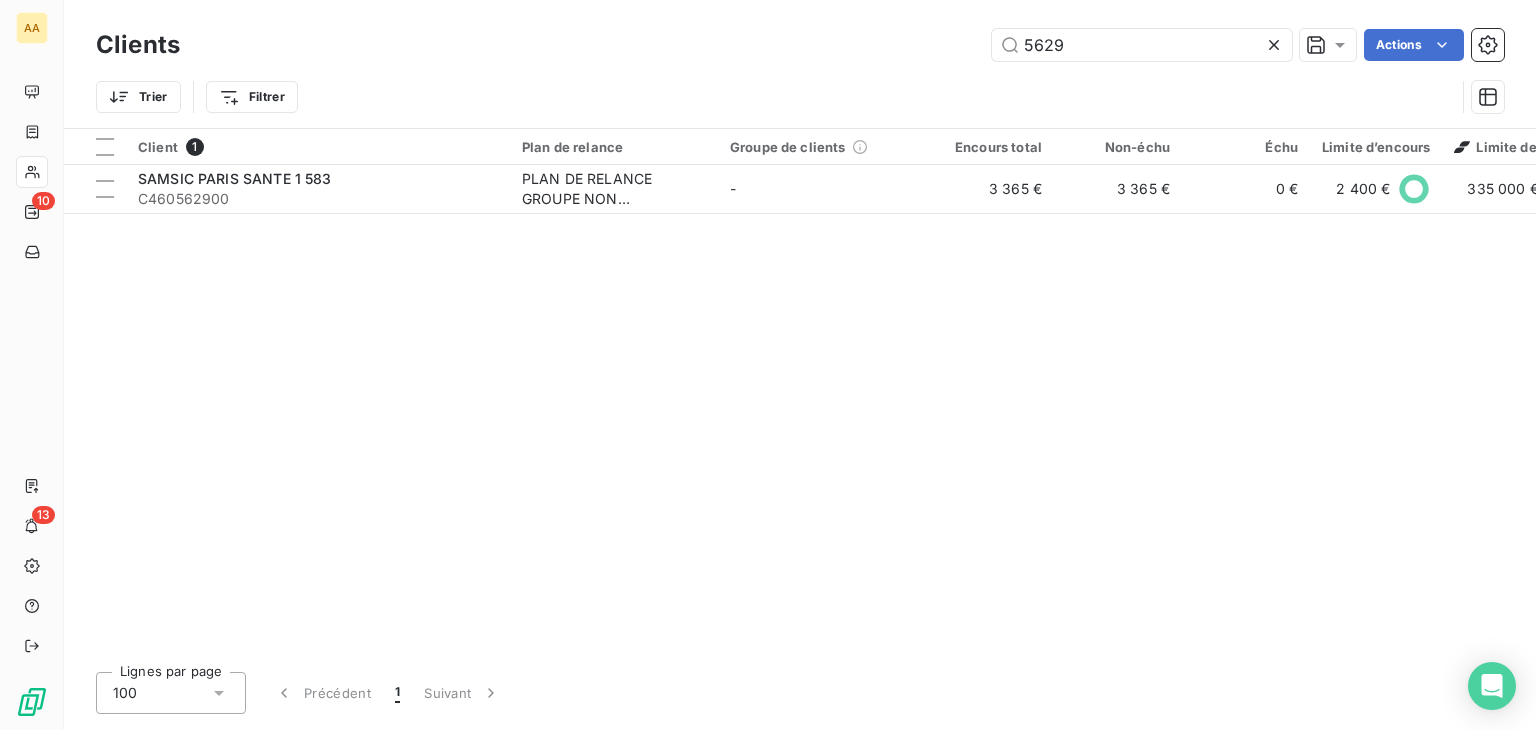 drag, startPoint x: 1143, startPoint y: 49, endPoint x: 966, endPoint y: 61, distance: 177.40631 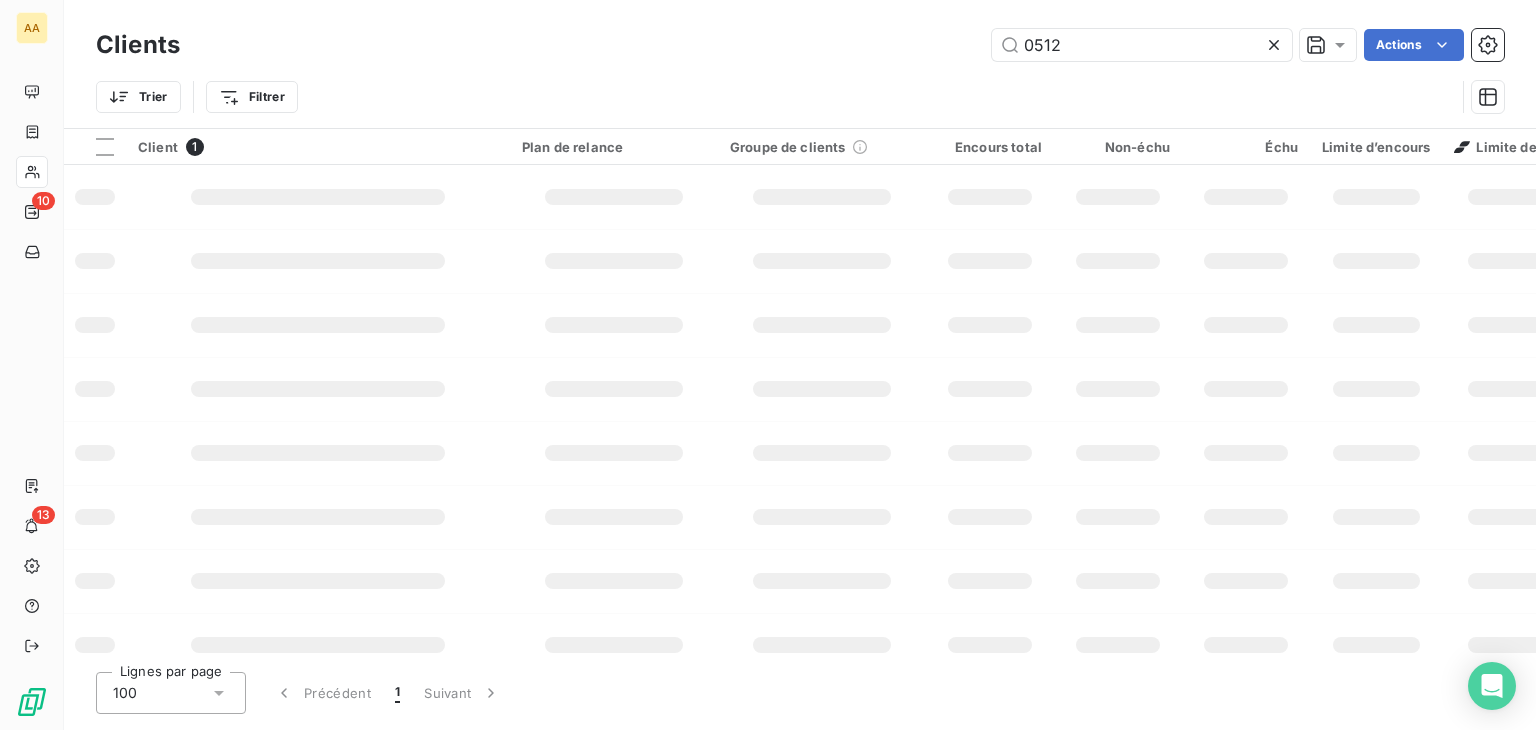 type on "0512" 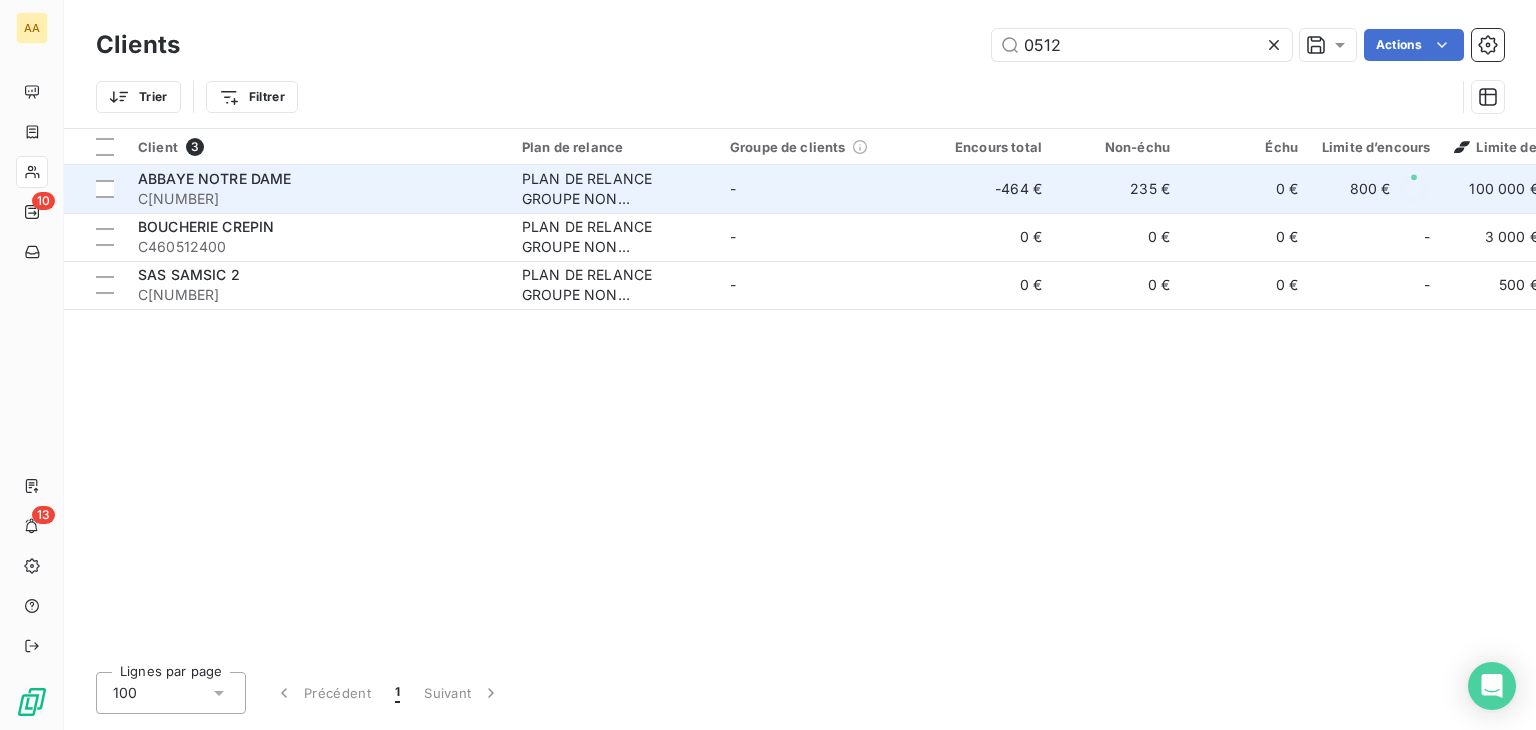 click on "C[NUMBER]" at bounding box center (318, 199) 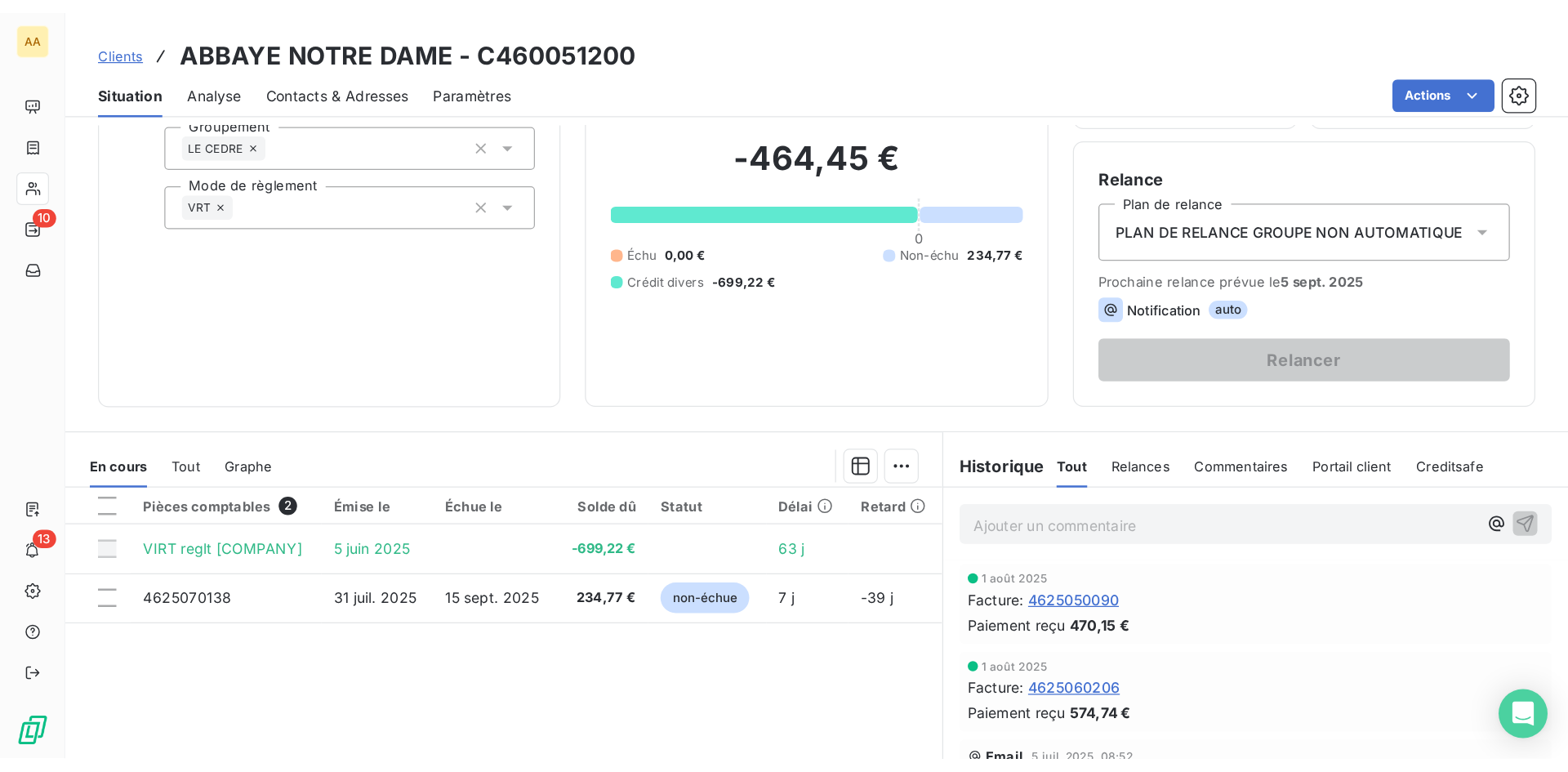 scroll, scrollTop: 245, scrollLeft: 0, axis: vertical 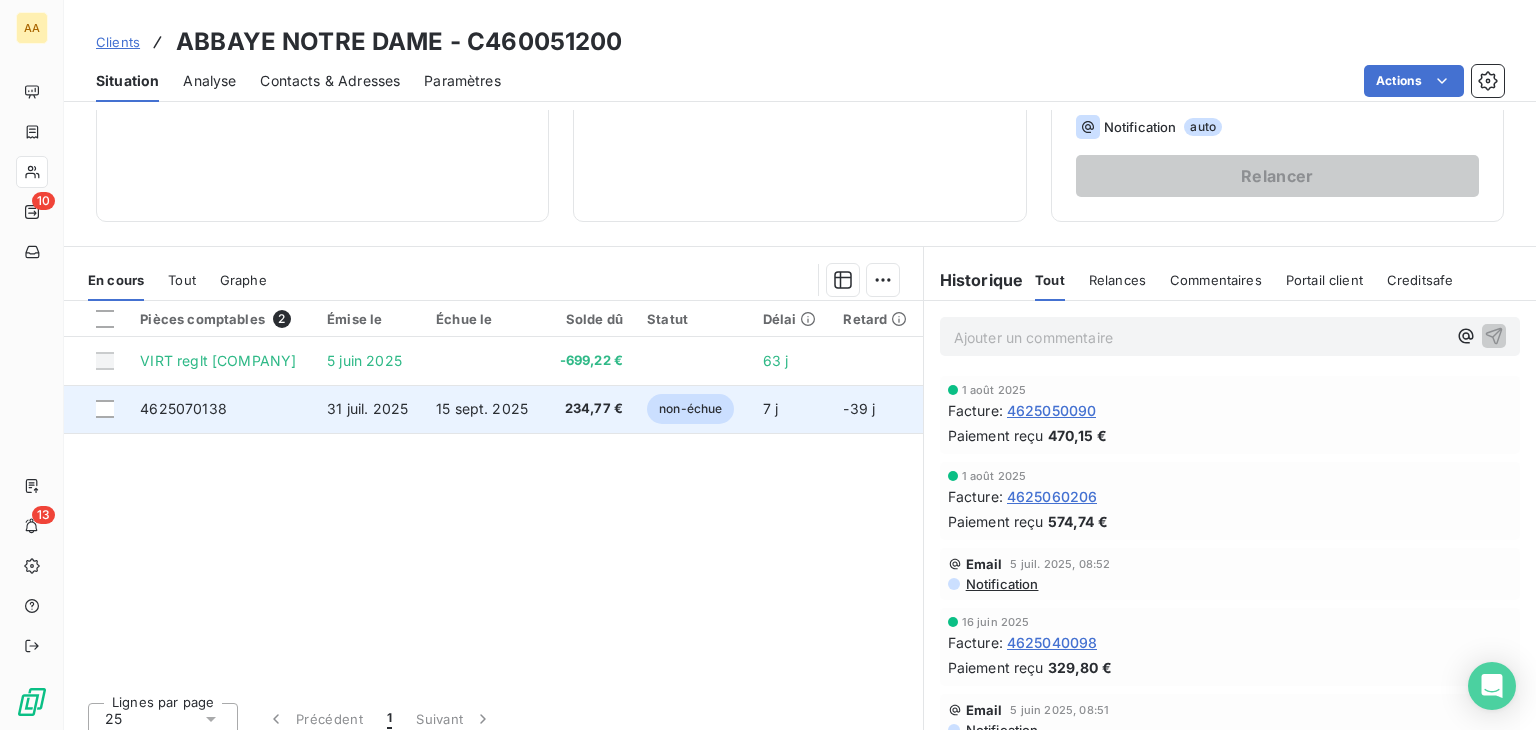 click on "non-échue" at bounding box center (690, 409) 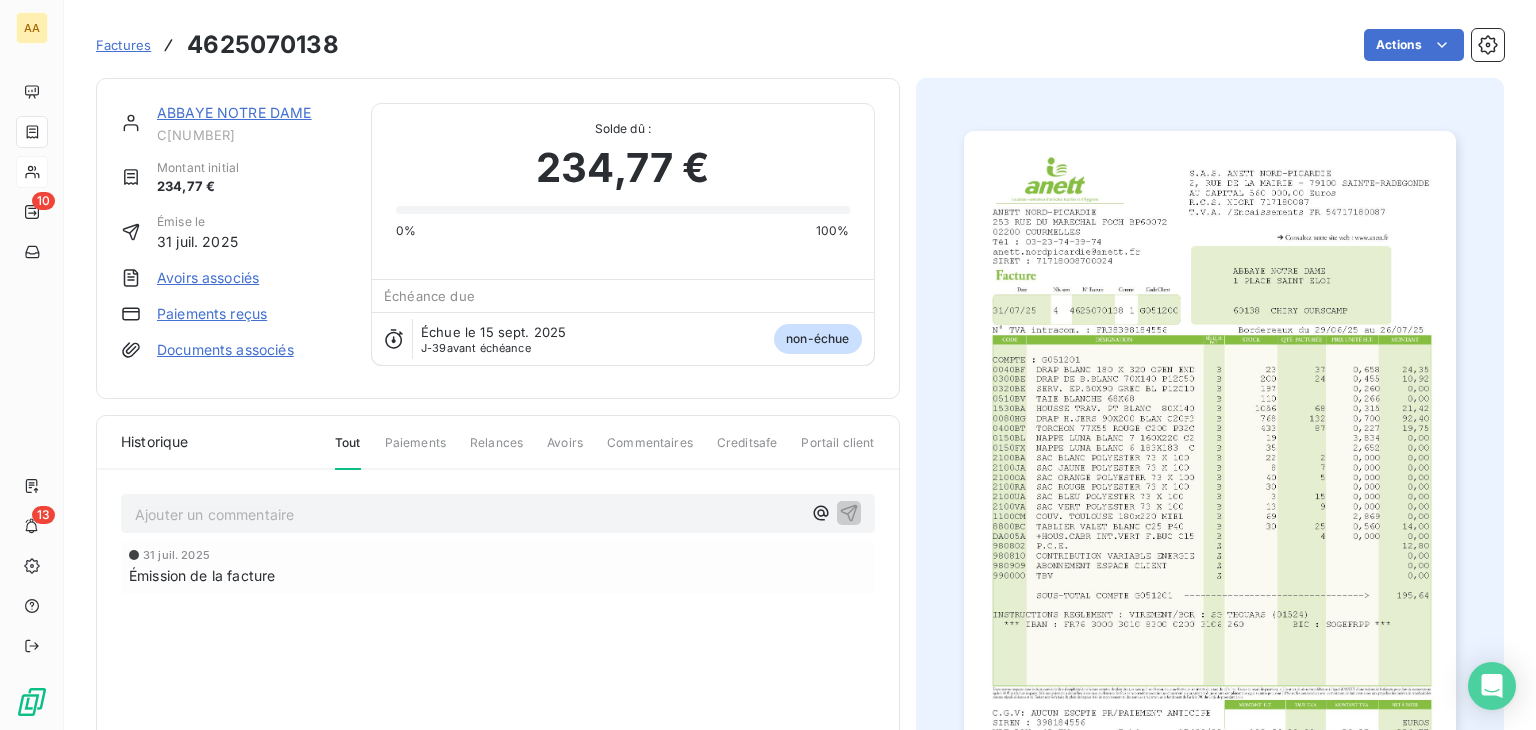 click at bounding box center [1210, 479] 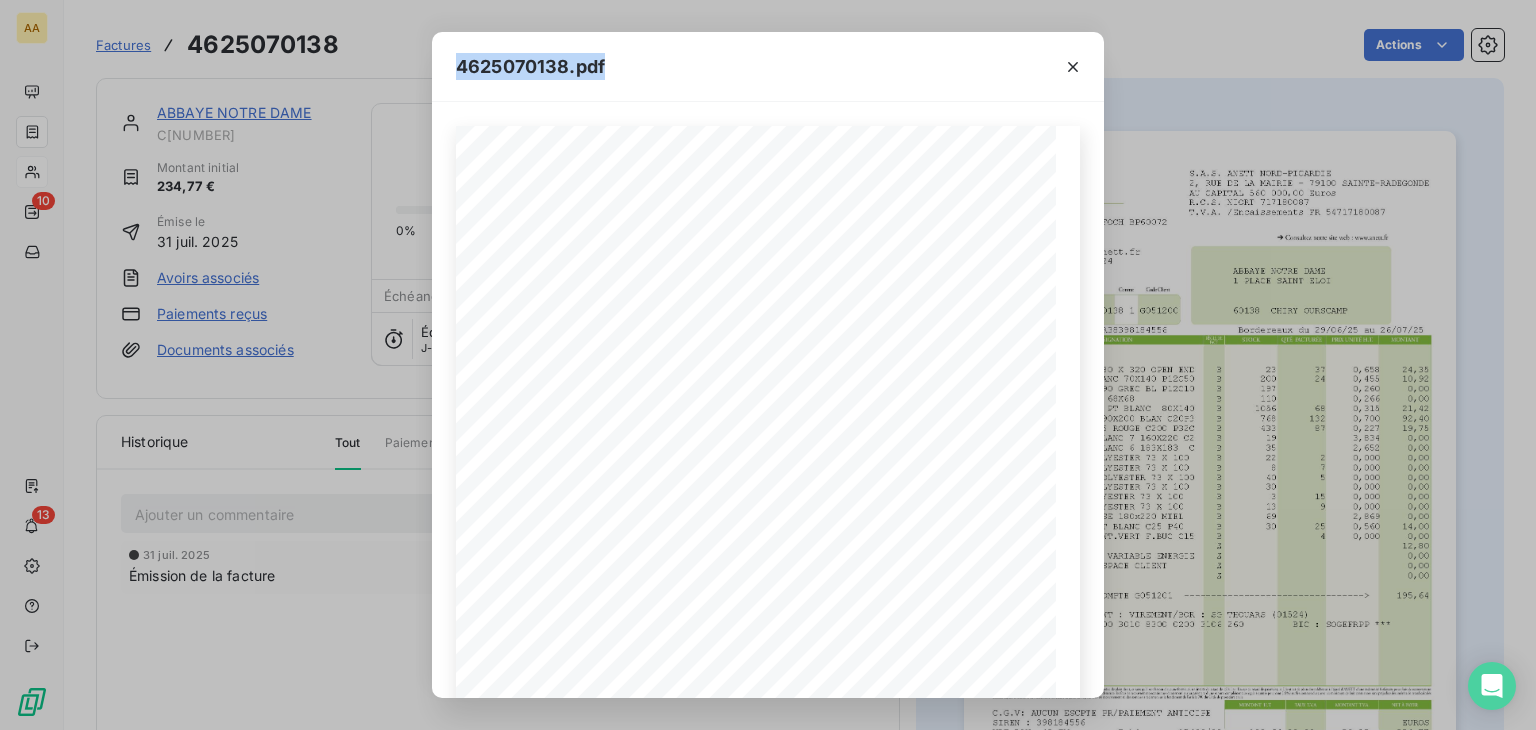 drag, startPoint x: 852, startPoint y: 53, endPoint x: 725, endPoint y: -892, distance: 953.49567 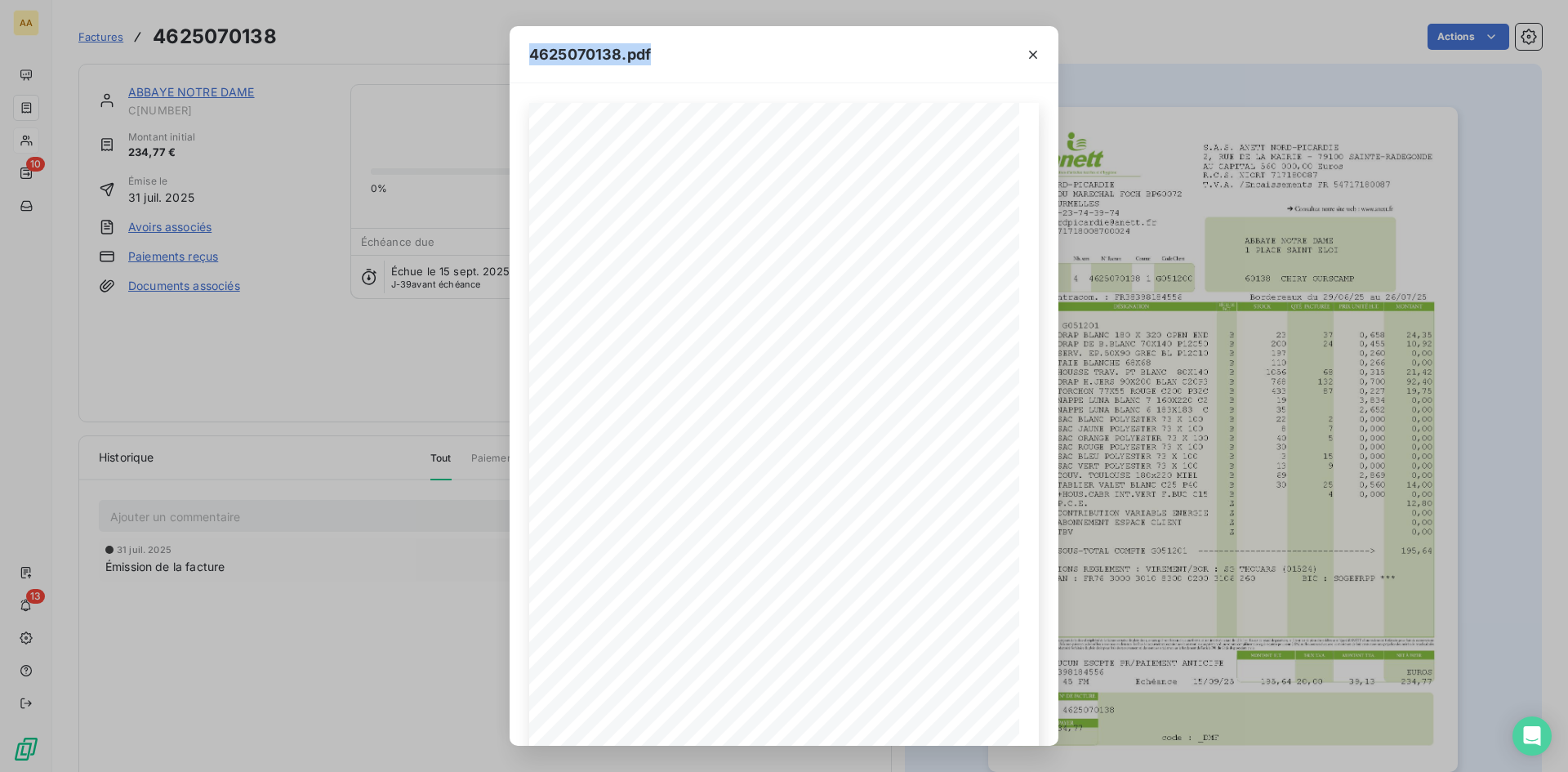 drag, startPoint x: 1036, startPoint y: 56, endPoint x: 0, endPoint y: 154, distance: 1040.6248 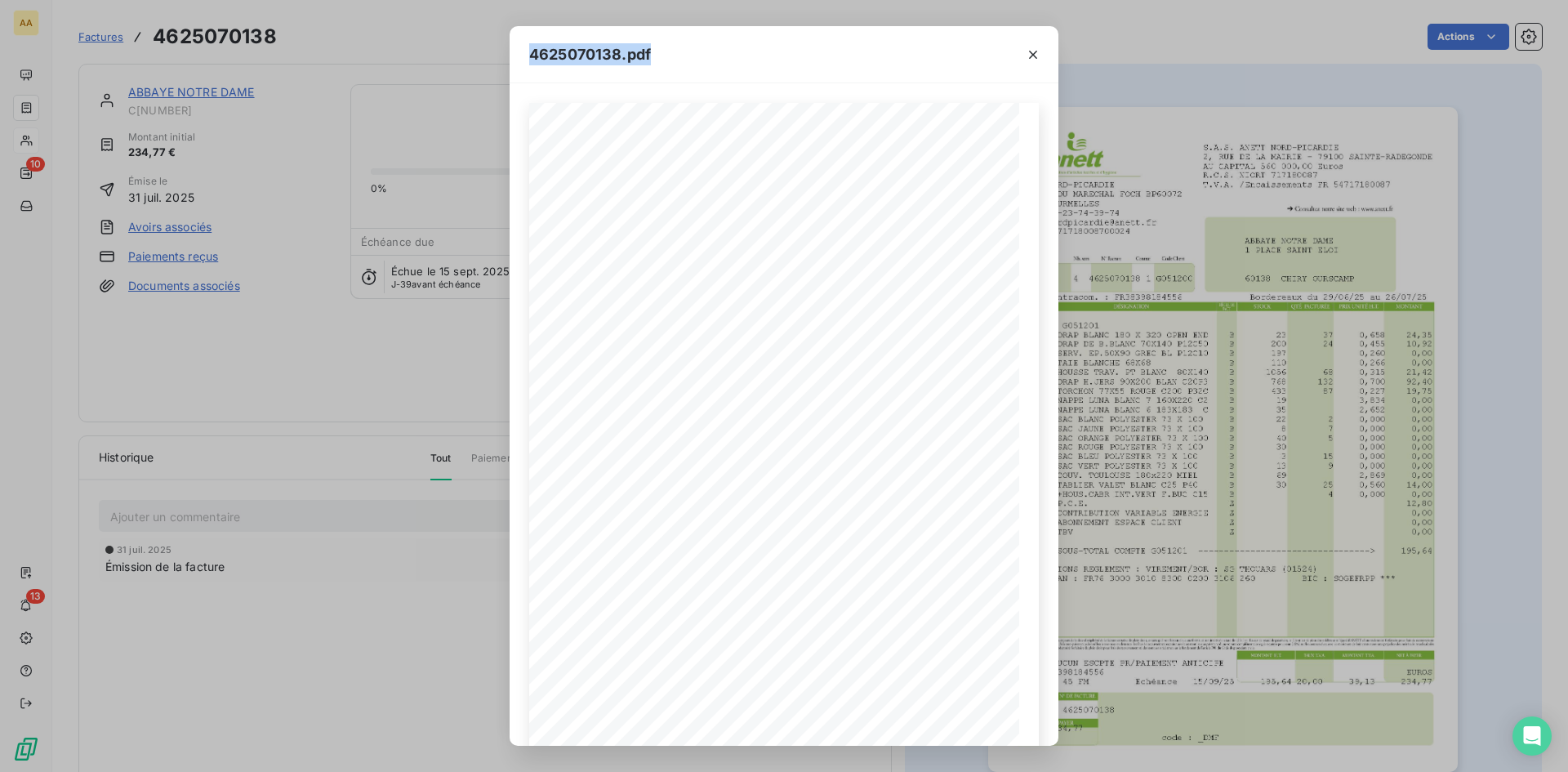 click 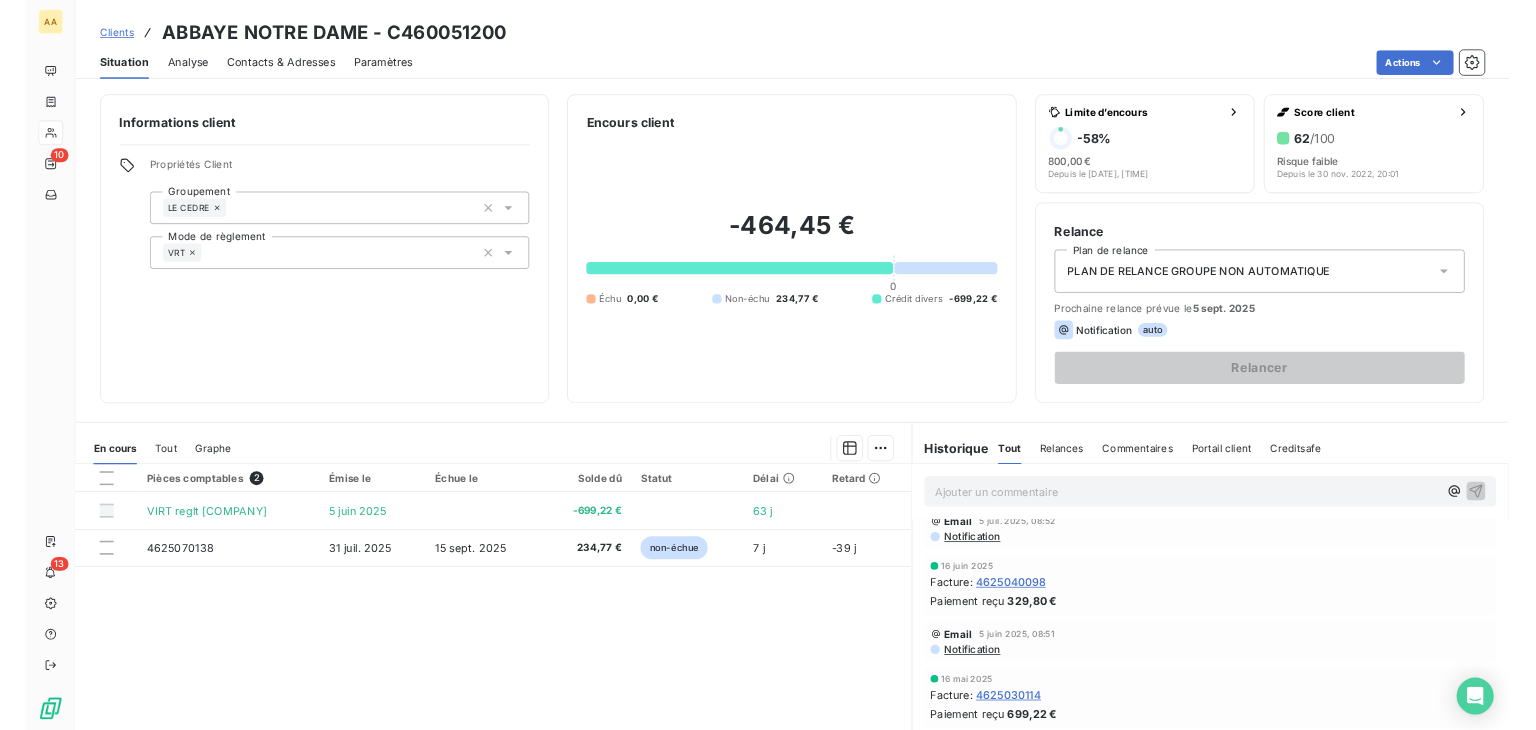 scroll, scrollTop: 0, scrollLeft: 0, axis: both 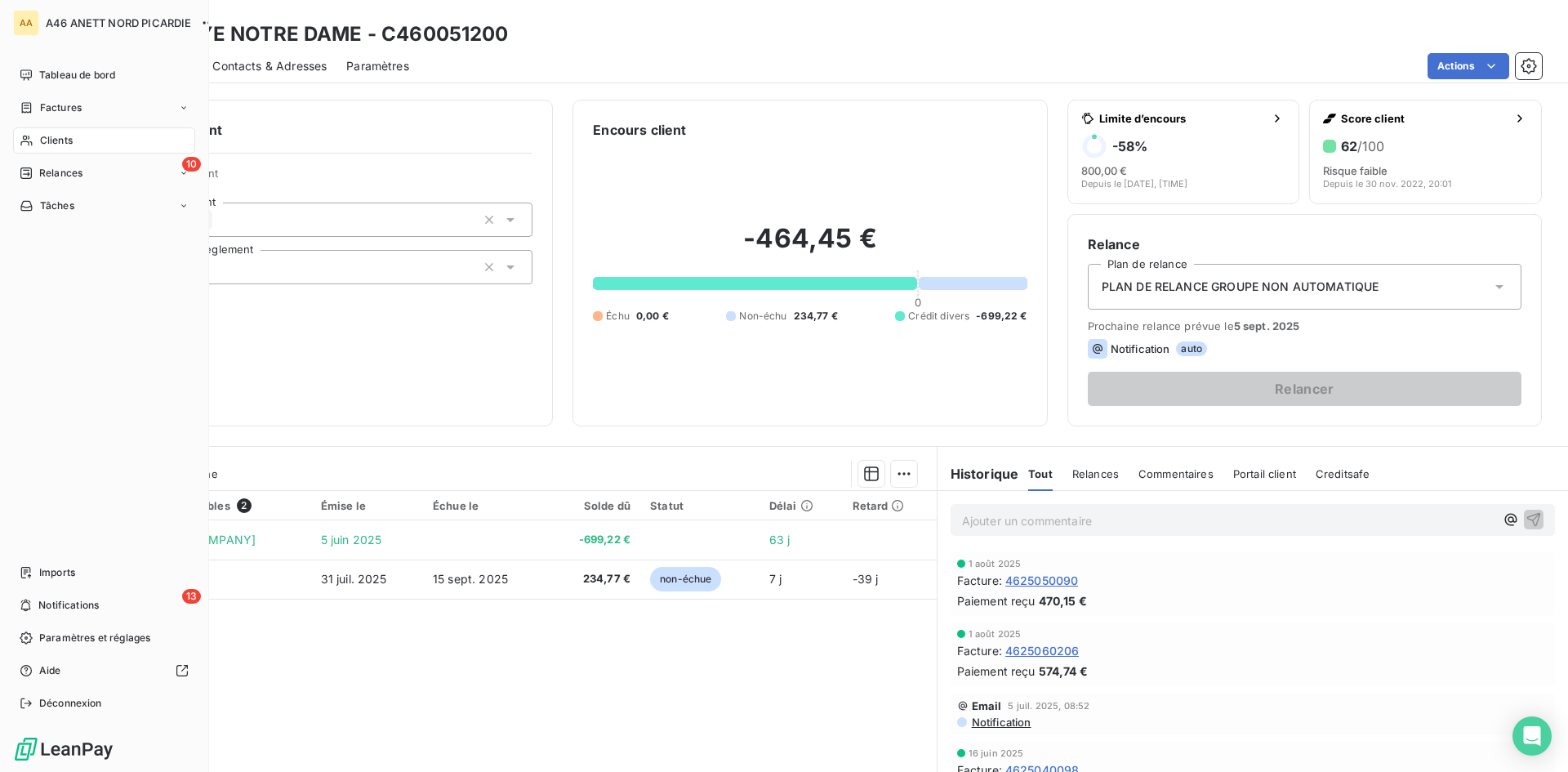 drag, startPoint x: 56, startPoint y: 143, endPoint x: 117, endPoint y: 127, distance: 63.06346 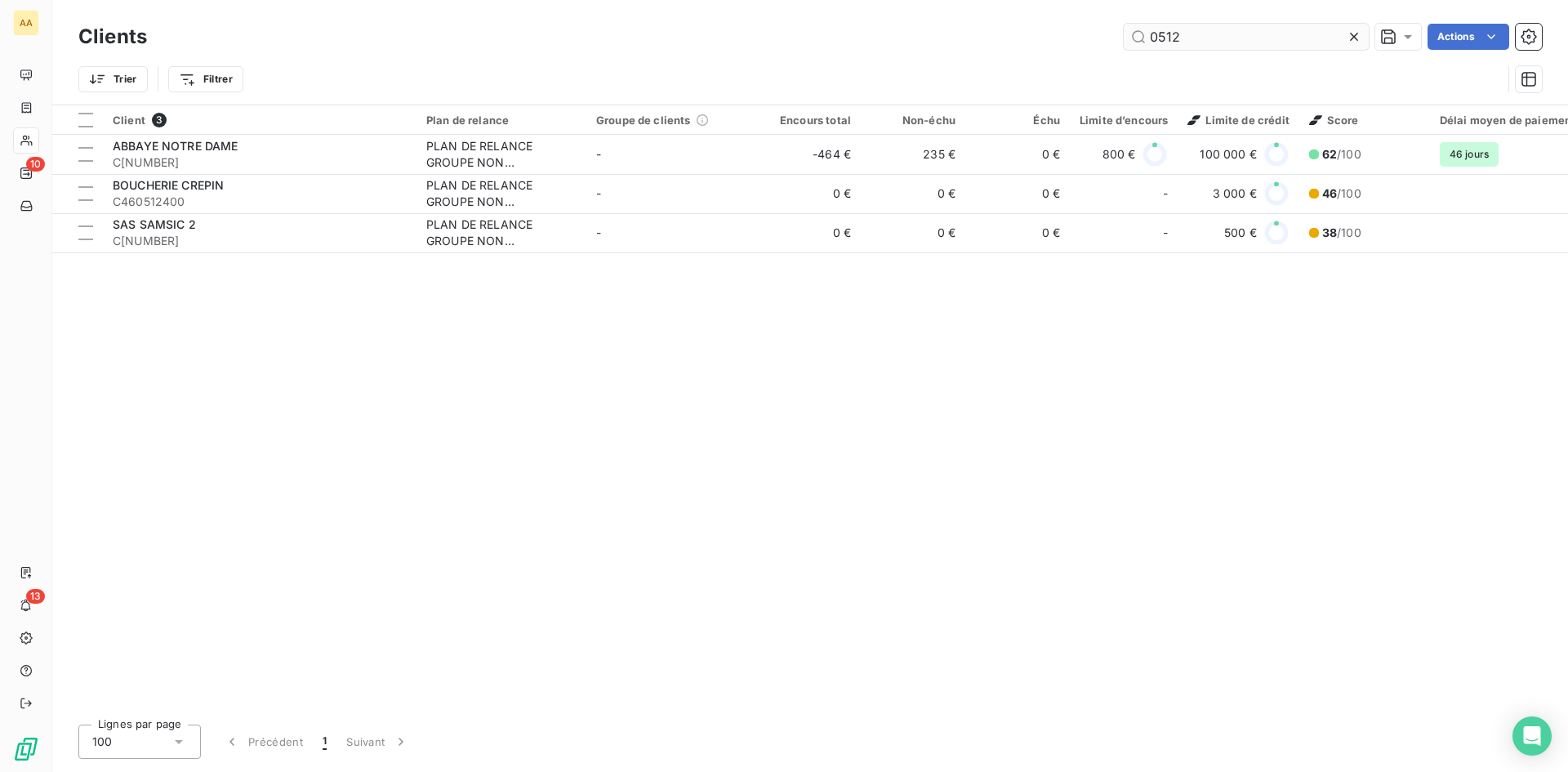 drag, startPoint x: 1195, startPoint y: 38, endPoint x: 1134, endPoint y: 42, distance: 61.131007 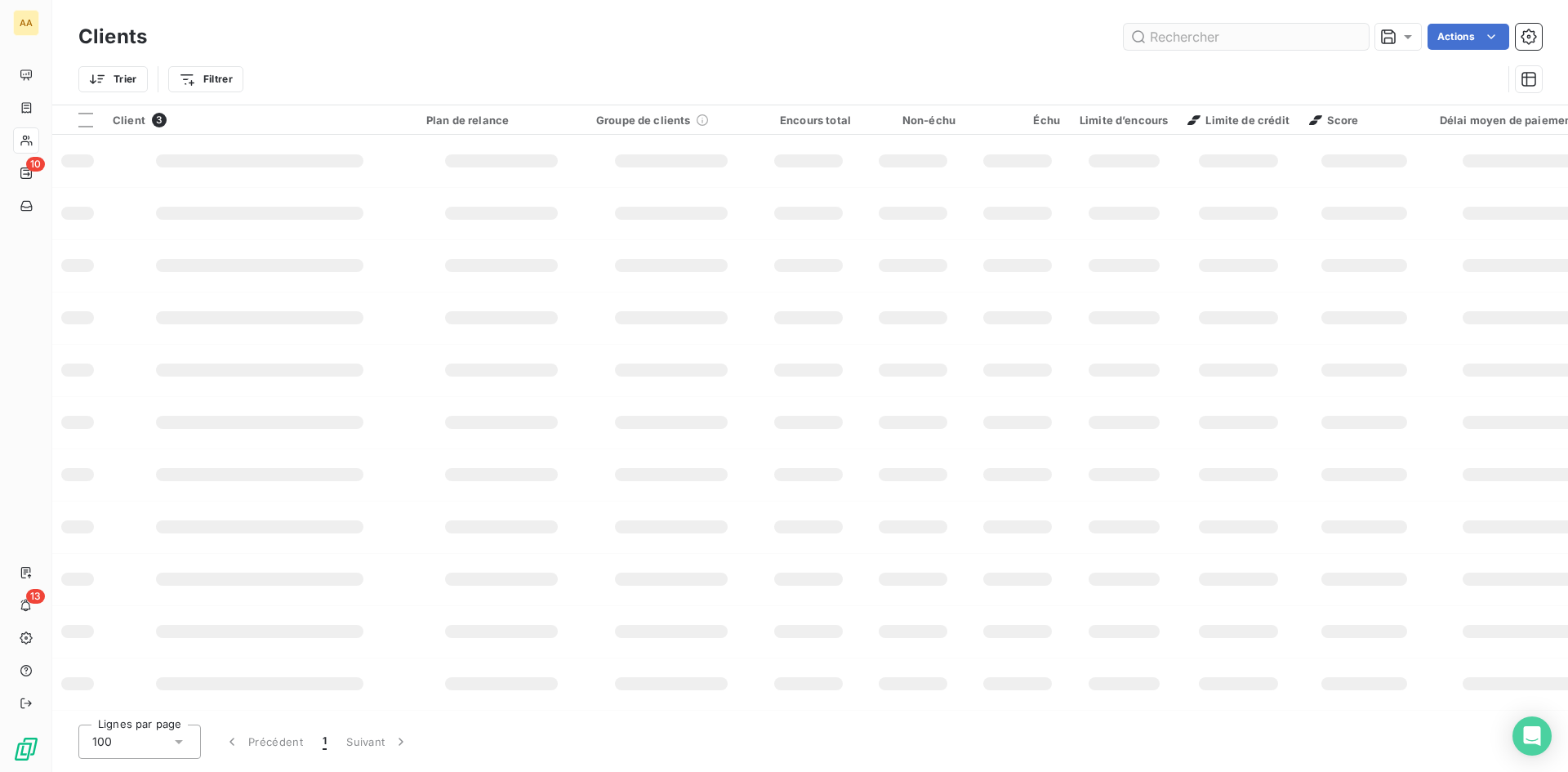 click at bounding box center [1246, 37] 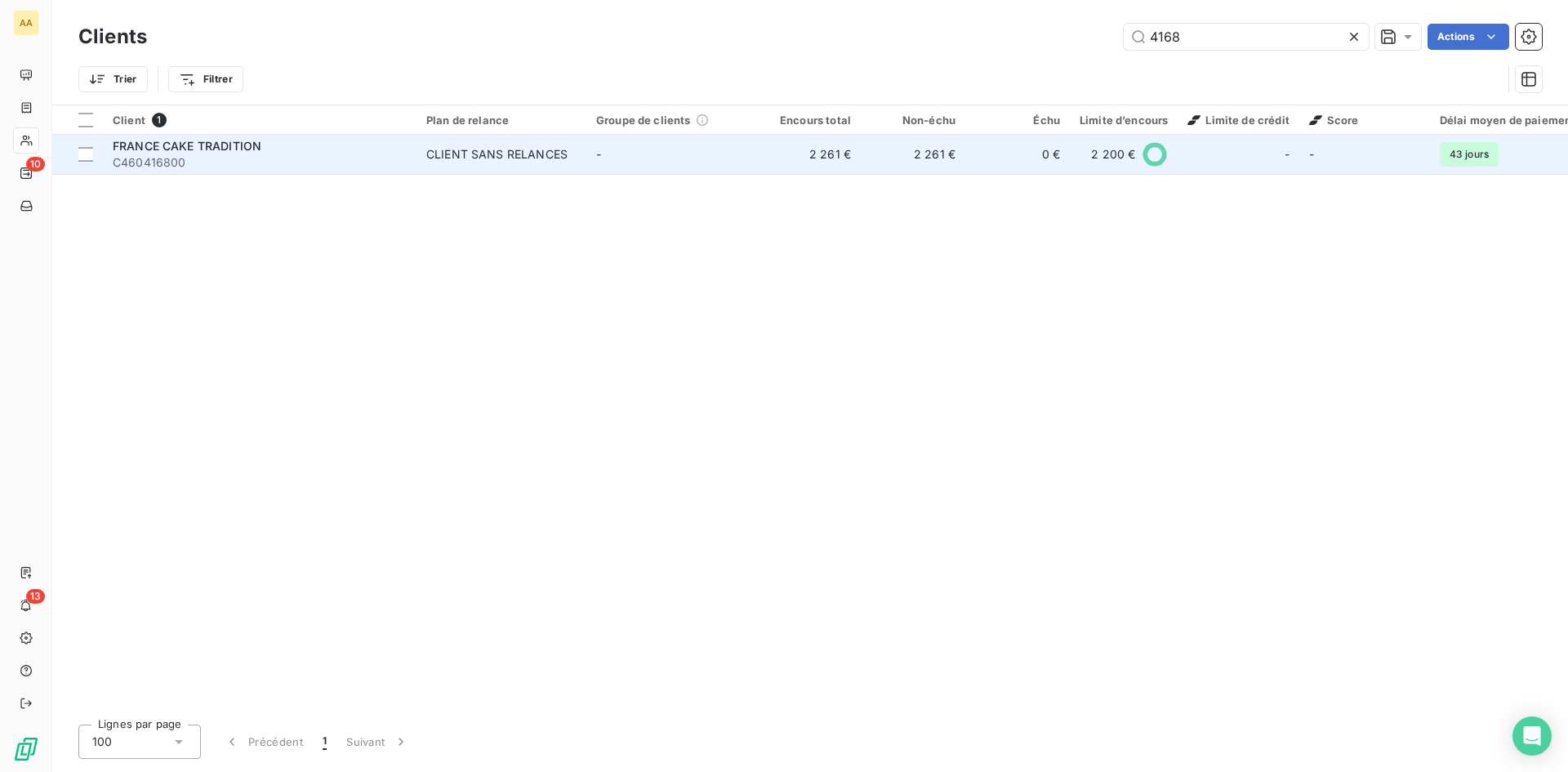 type on "4168" 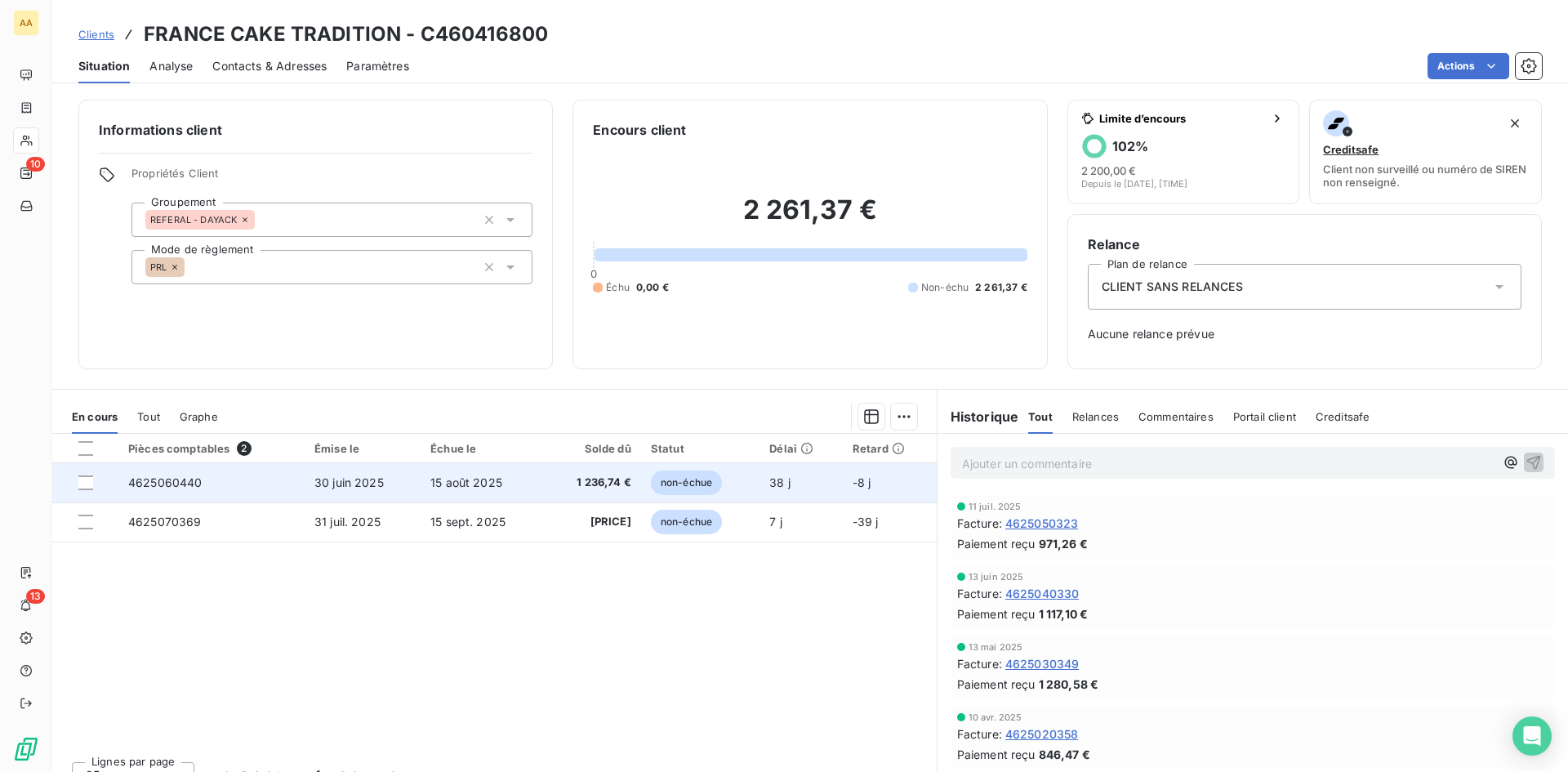 click on "non-échue" at bounding box center (686, 483) 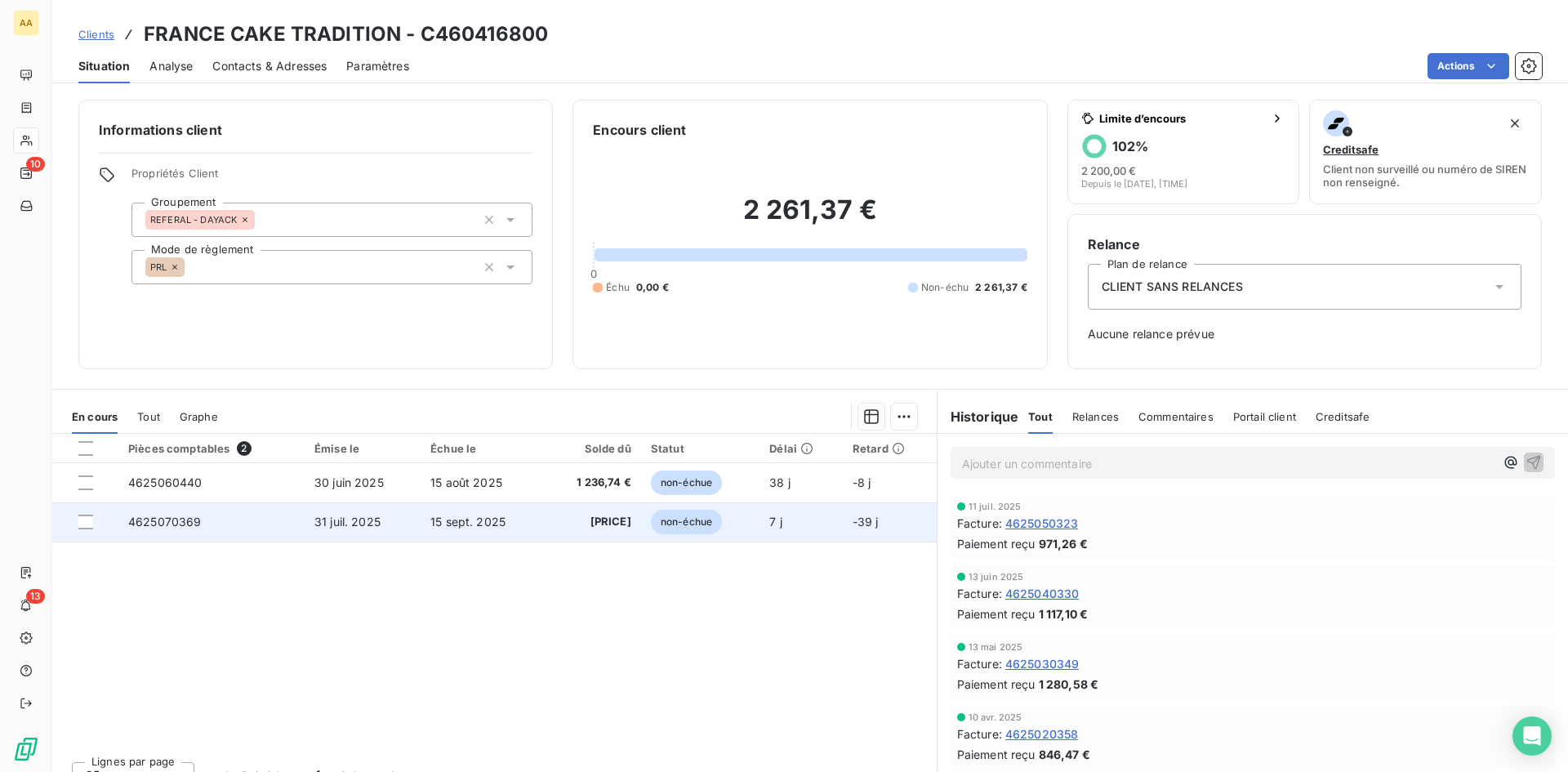 click on "non-échue" at bounding box center [686, 522] 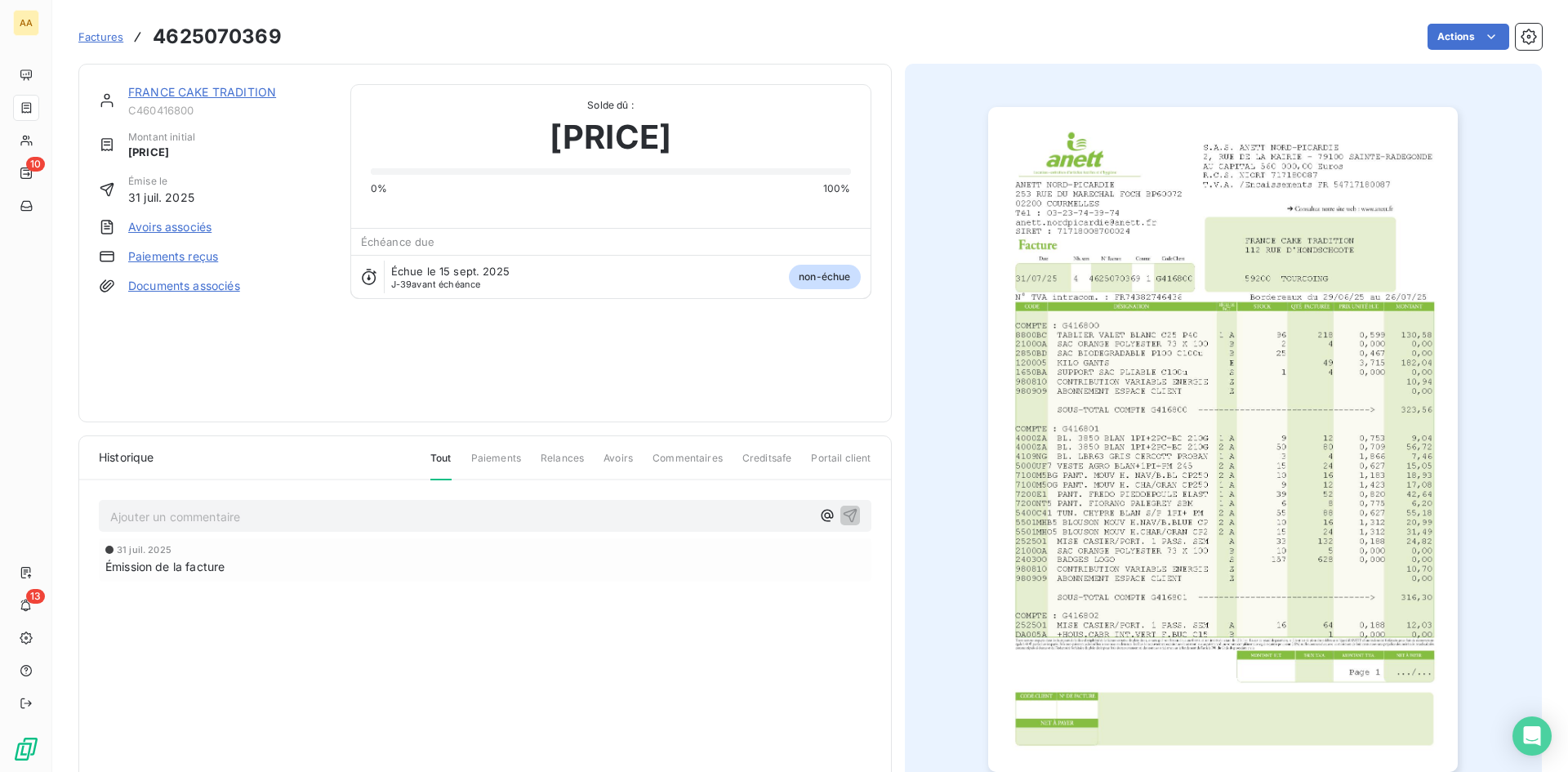 click at bounding box center [1223, 440] 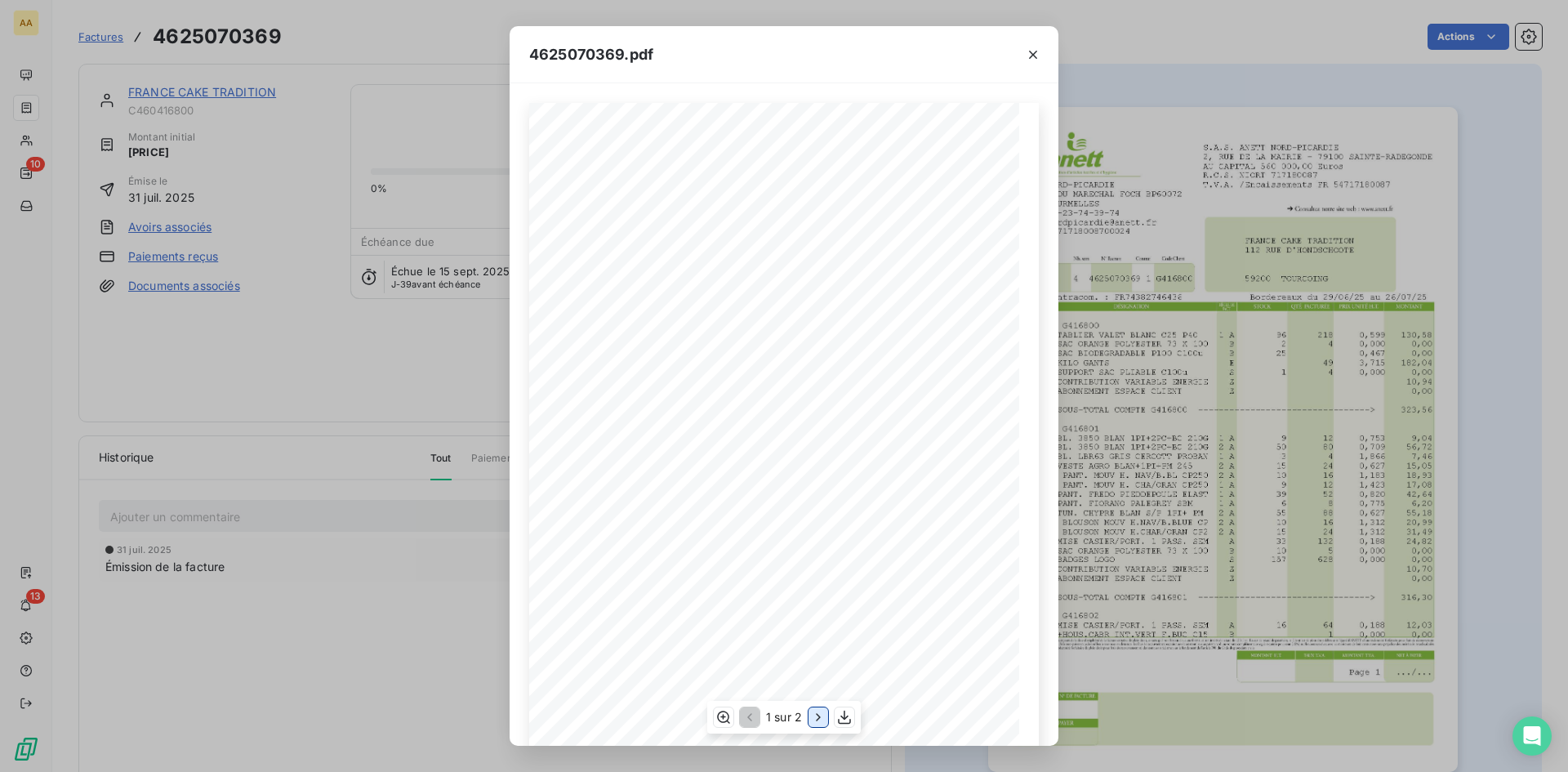 click 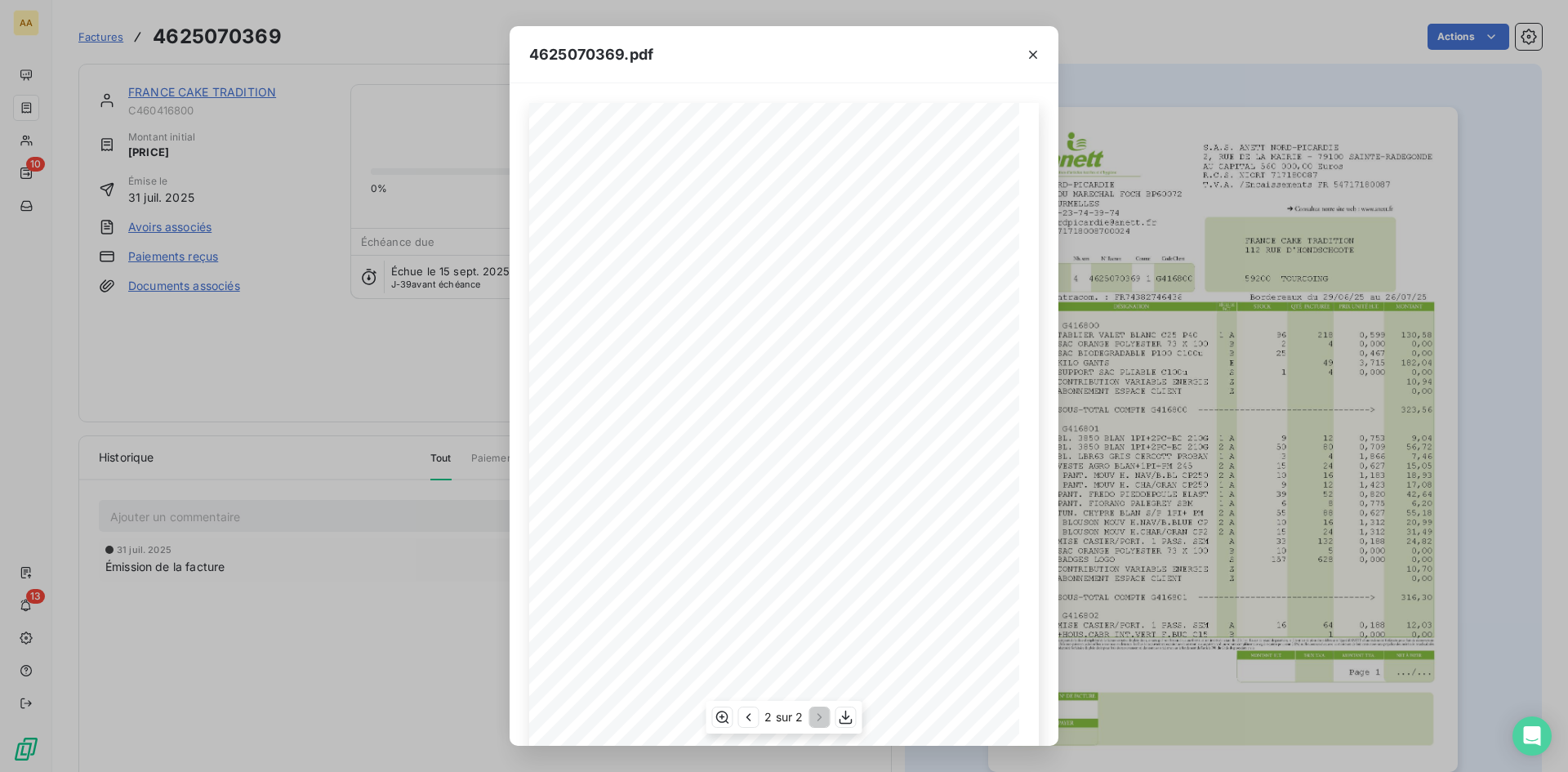 click on "INSTRUCTIONS REGLEMENT : VIREMENT/BOR : [COMPANY] ([NUMBER])" at bounding box center [729, 466] 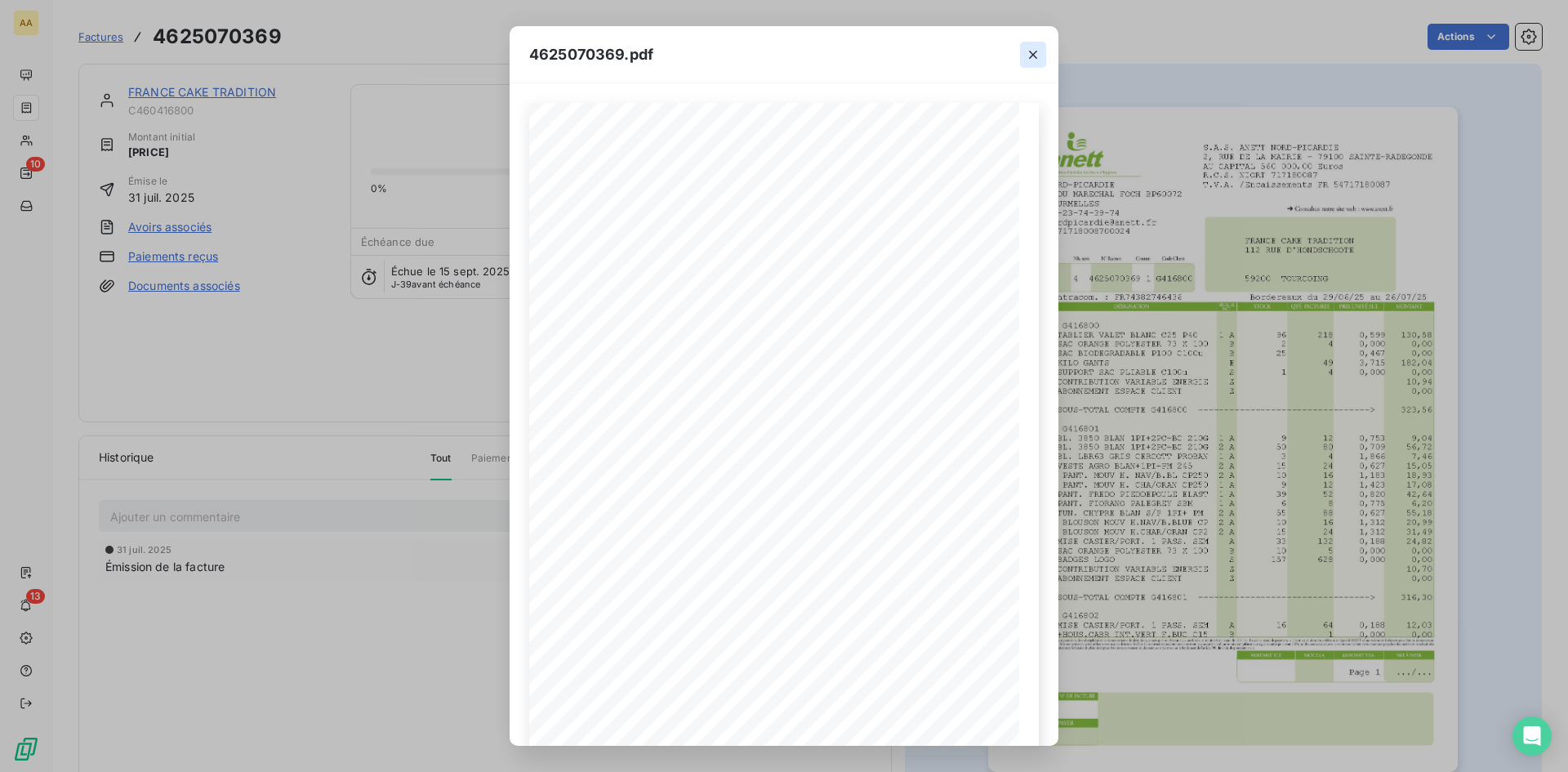click 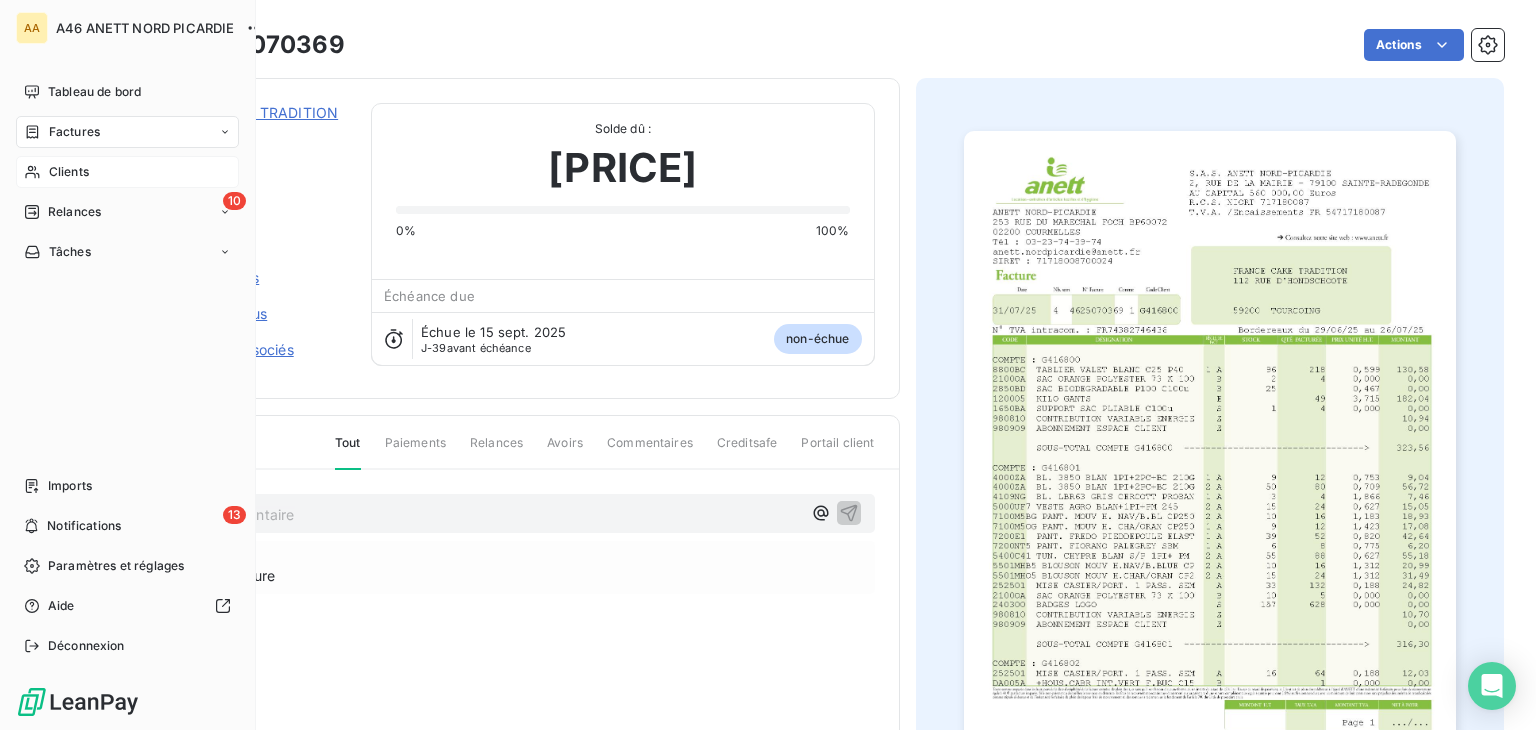 click on "Clients" at bounding box center [69, 172] 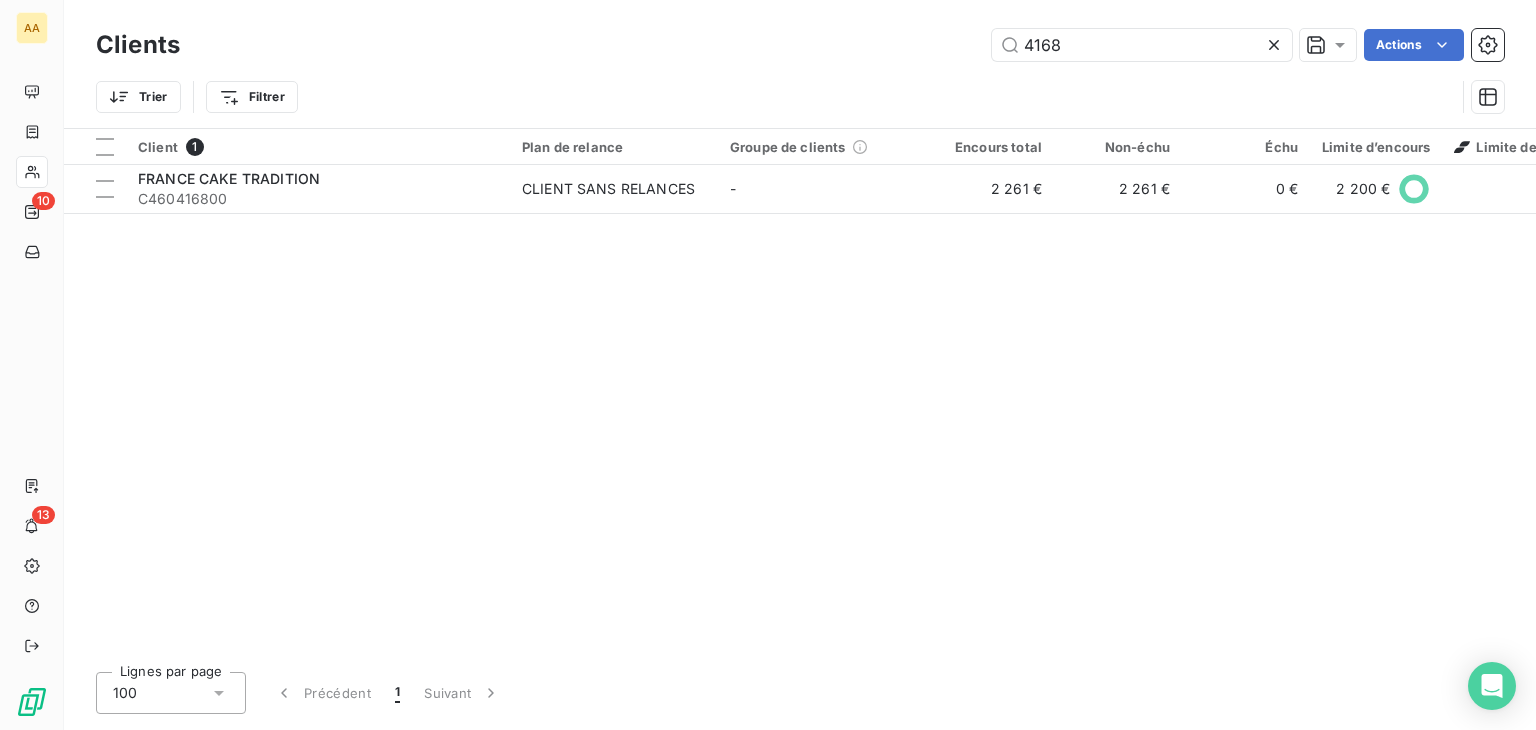 drag, startPoint x: 1108, startPoint y: 40, endPoint x: 981, endPoint y: 54, distance: 127.769325 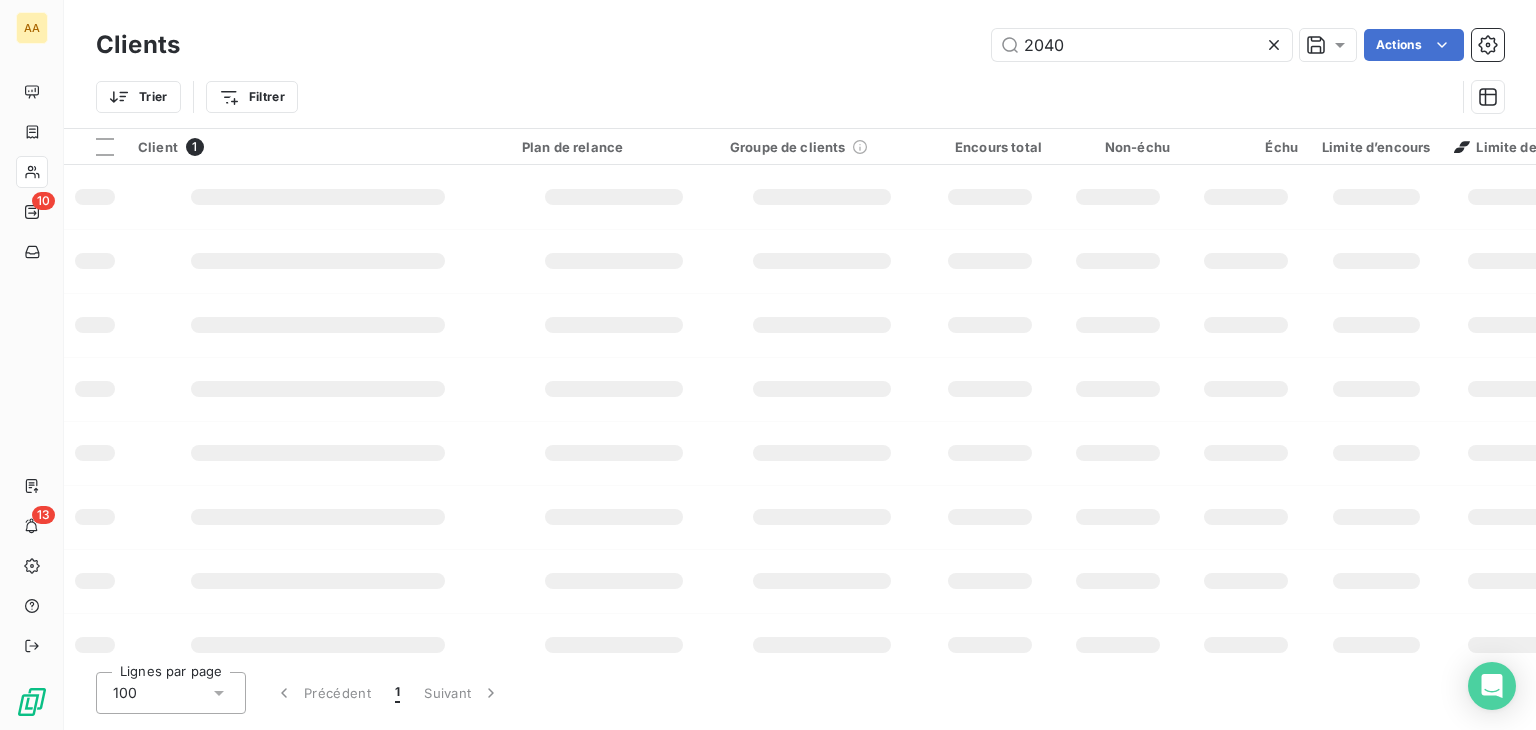 type on "2040" 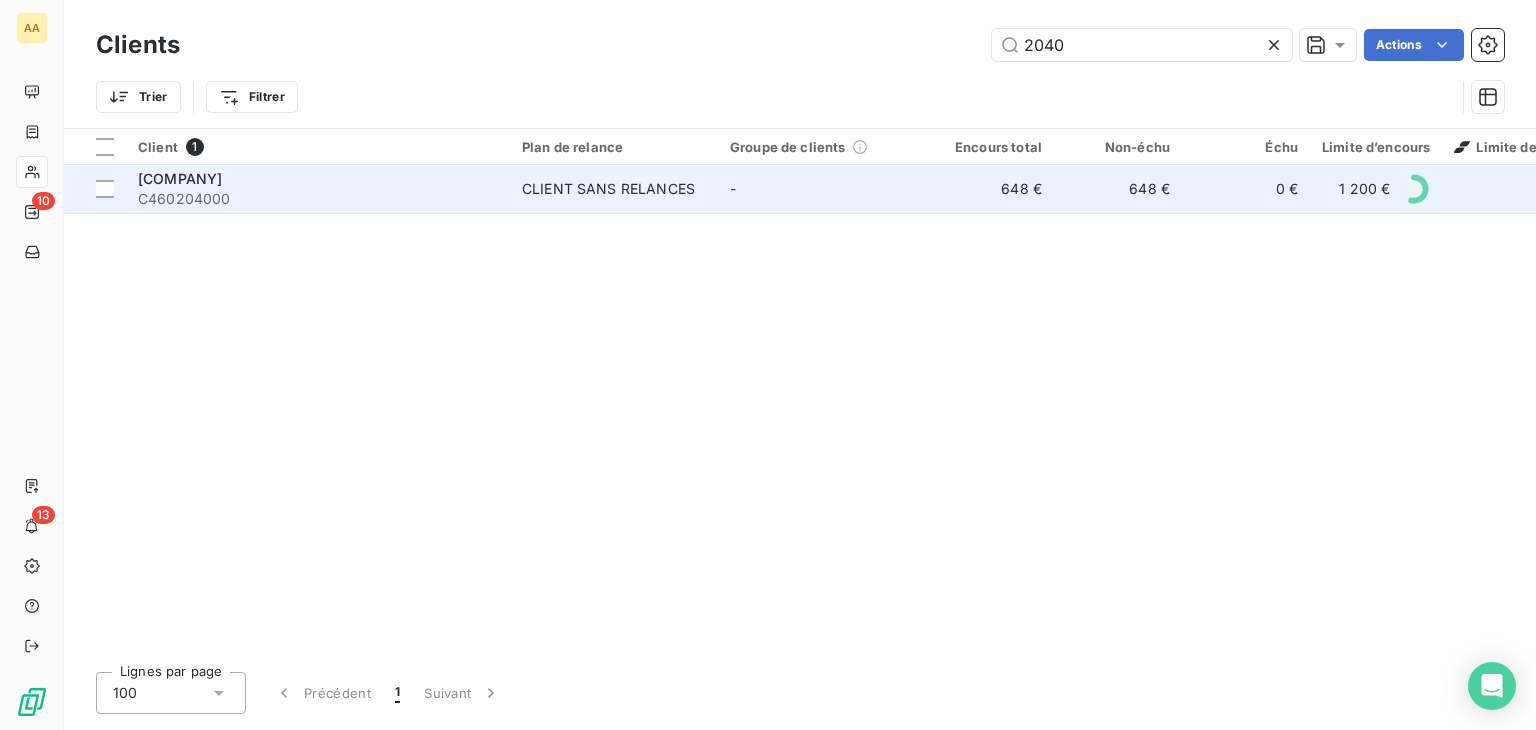 click on "[COMPANY]" at bounding box center (318, 179) 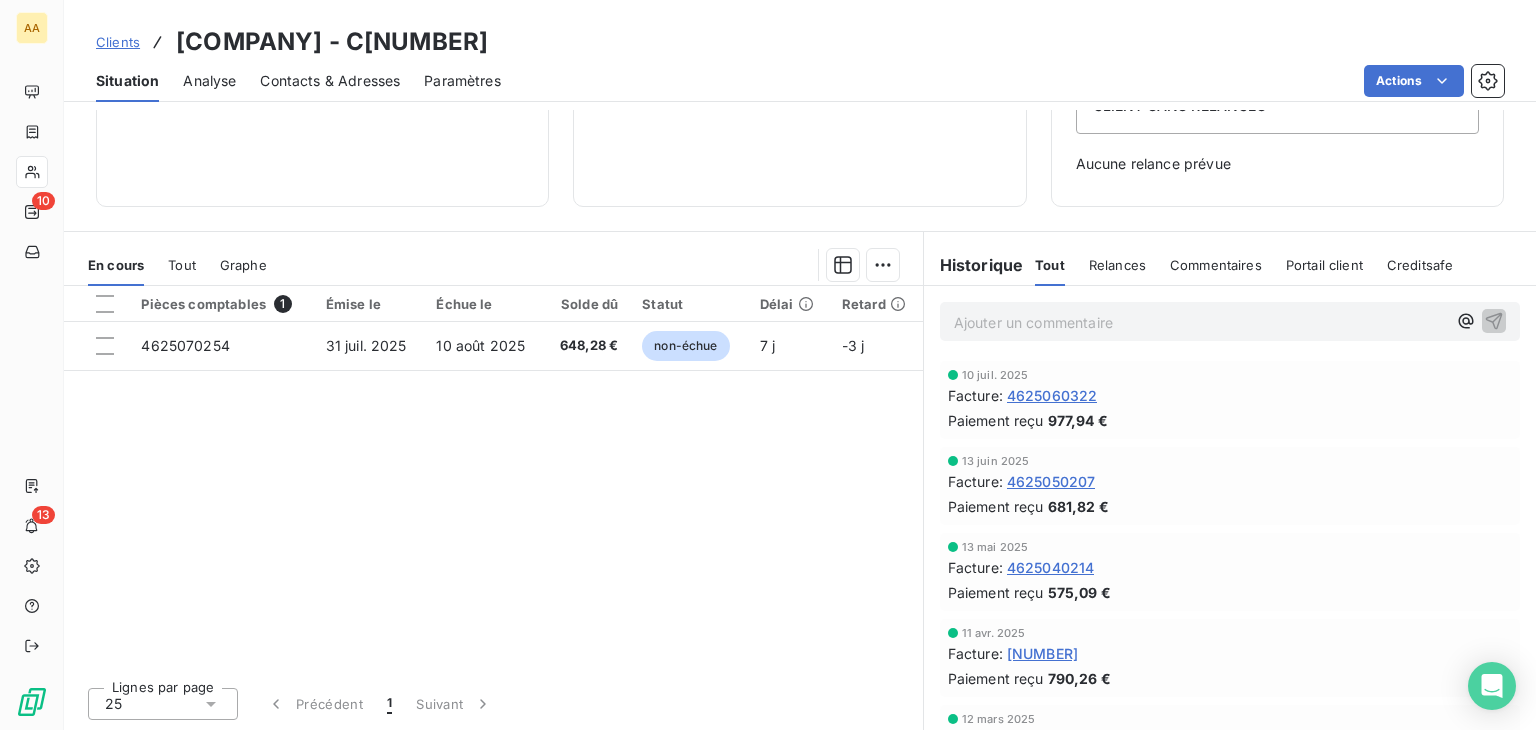 scroll, scrollTop: 0, scrollLeft: 0, axis: both 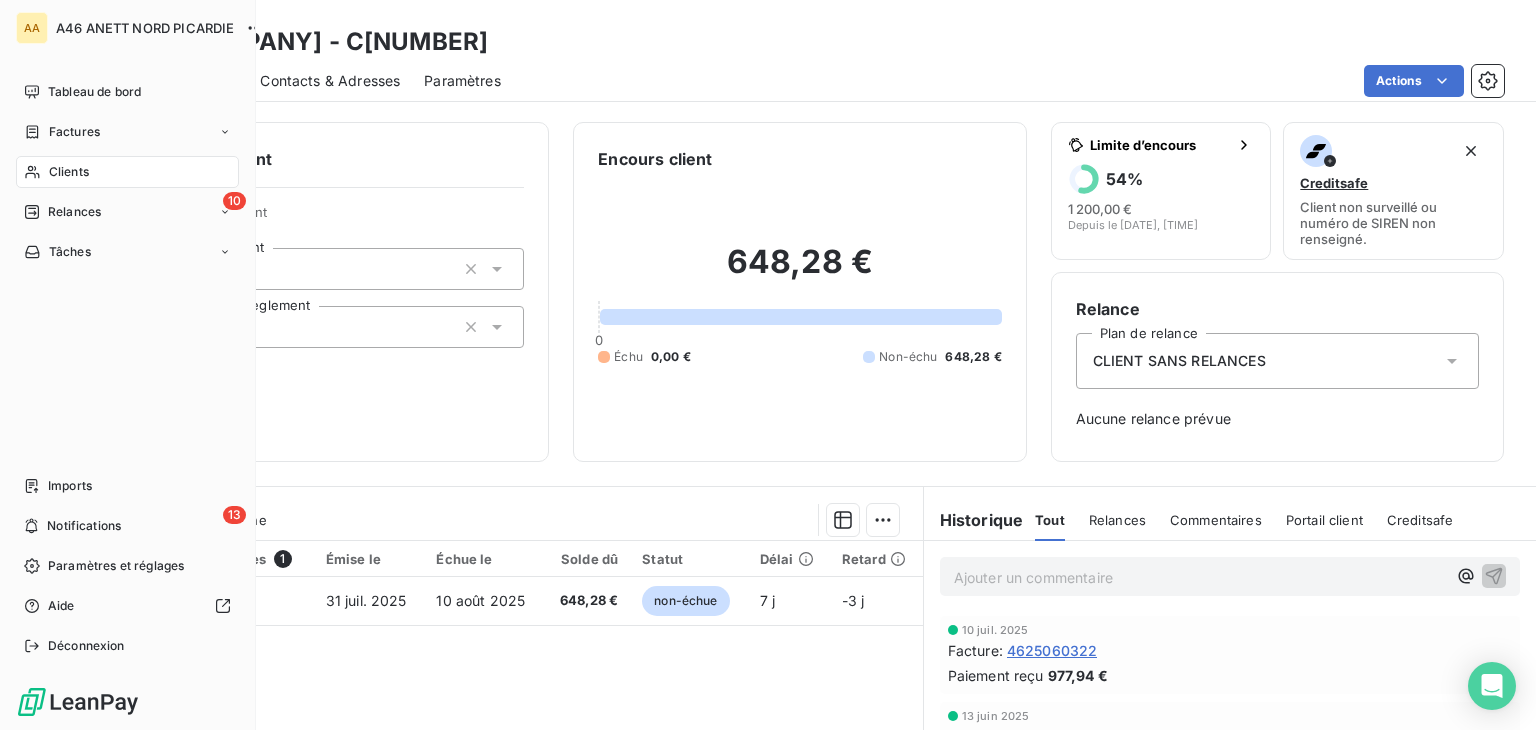 click on "Clients" at bounding box center (69, 172) 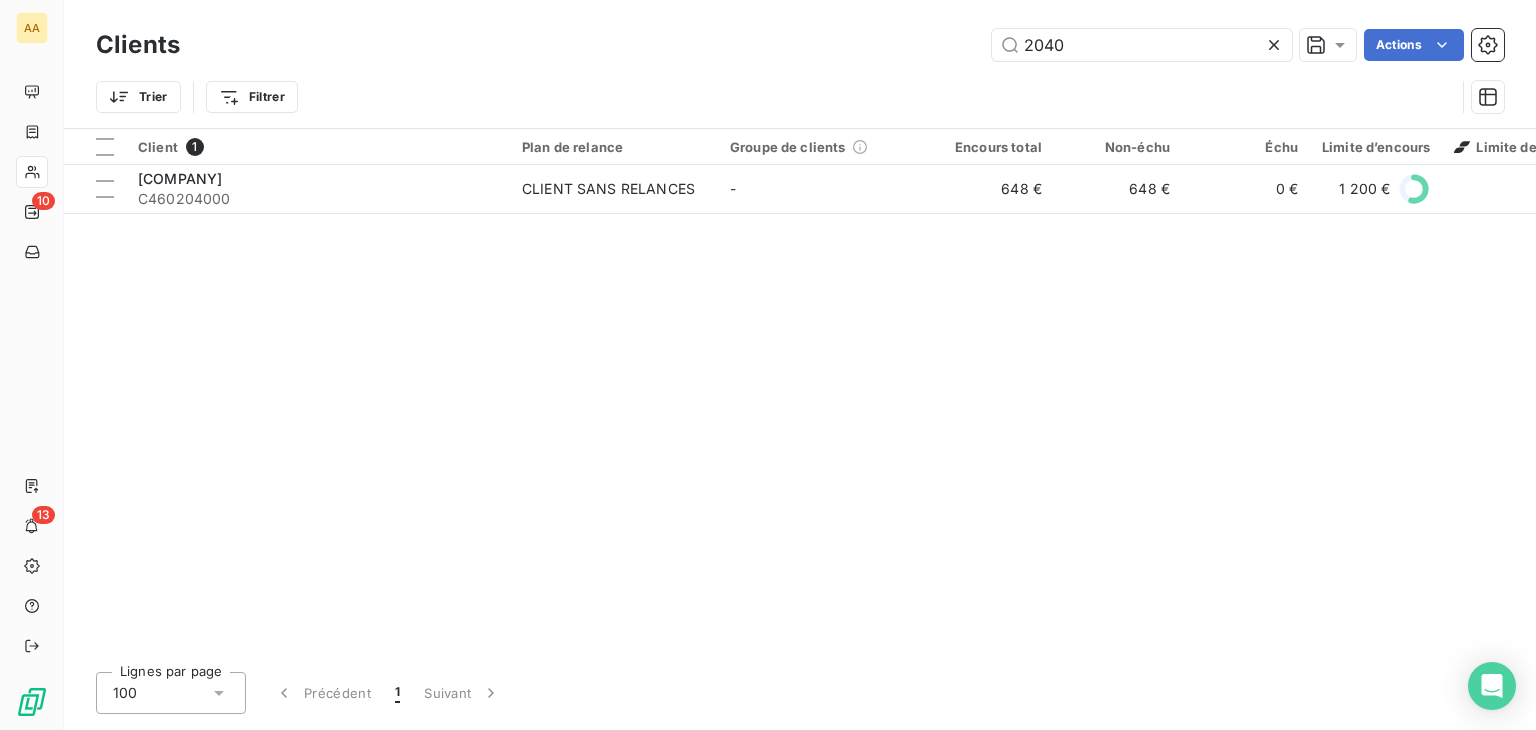 drag, startPoint x: 1145, startPoint y: 39, endPoint x: 874, endPoint y: 89, distance: 275.57394 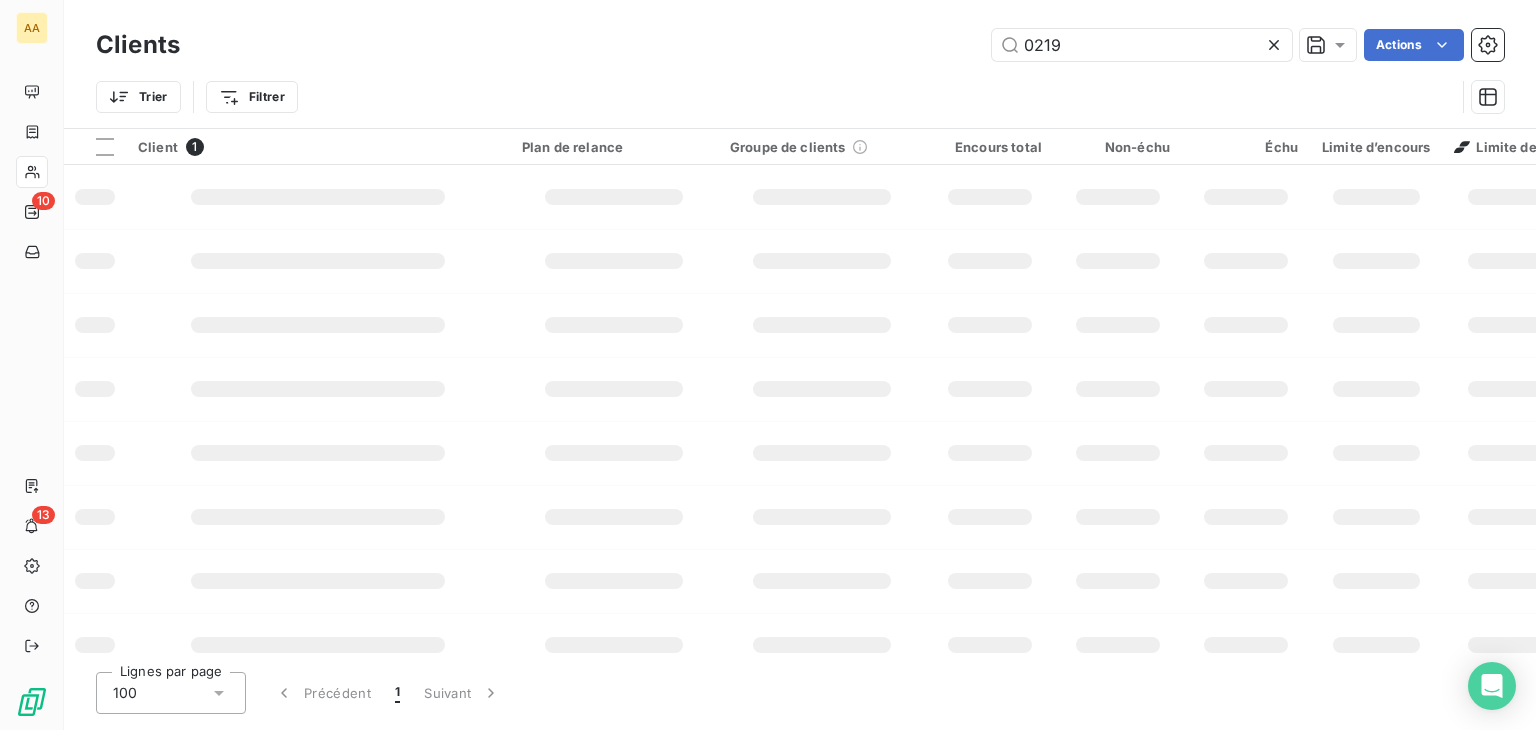 type on "0219" 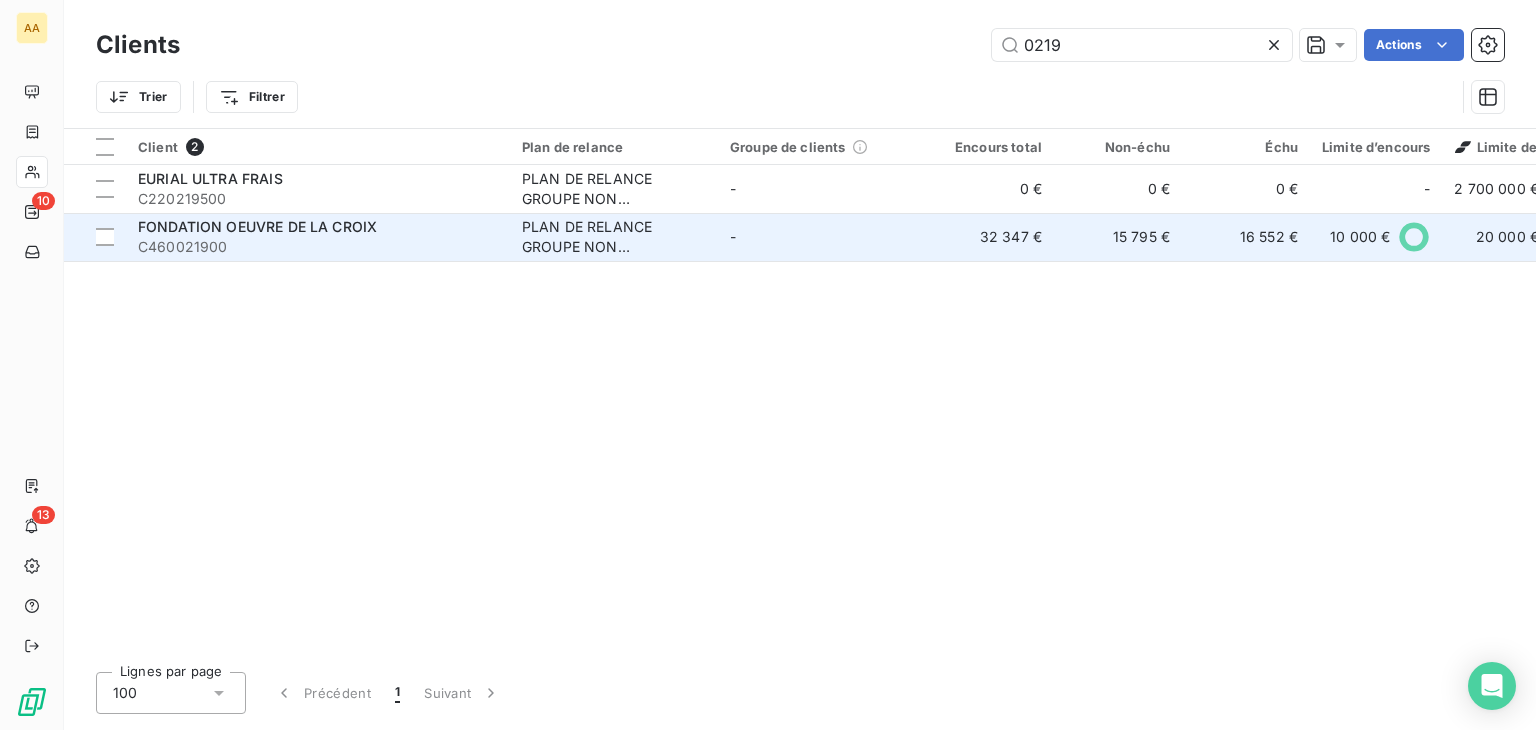 click on "FONDATION OEUVRE DE LA CROIX" at bounding box center [318, 227] 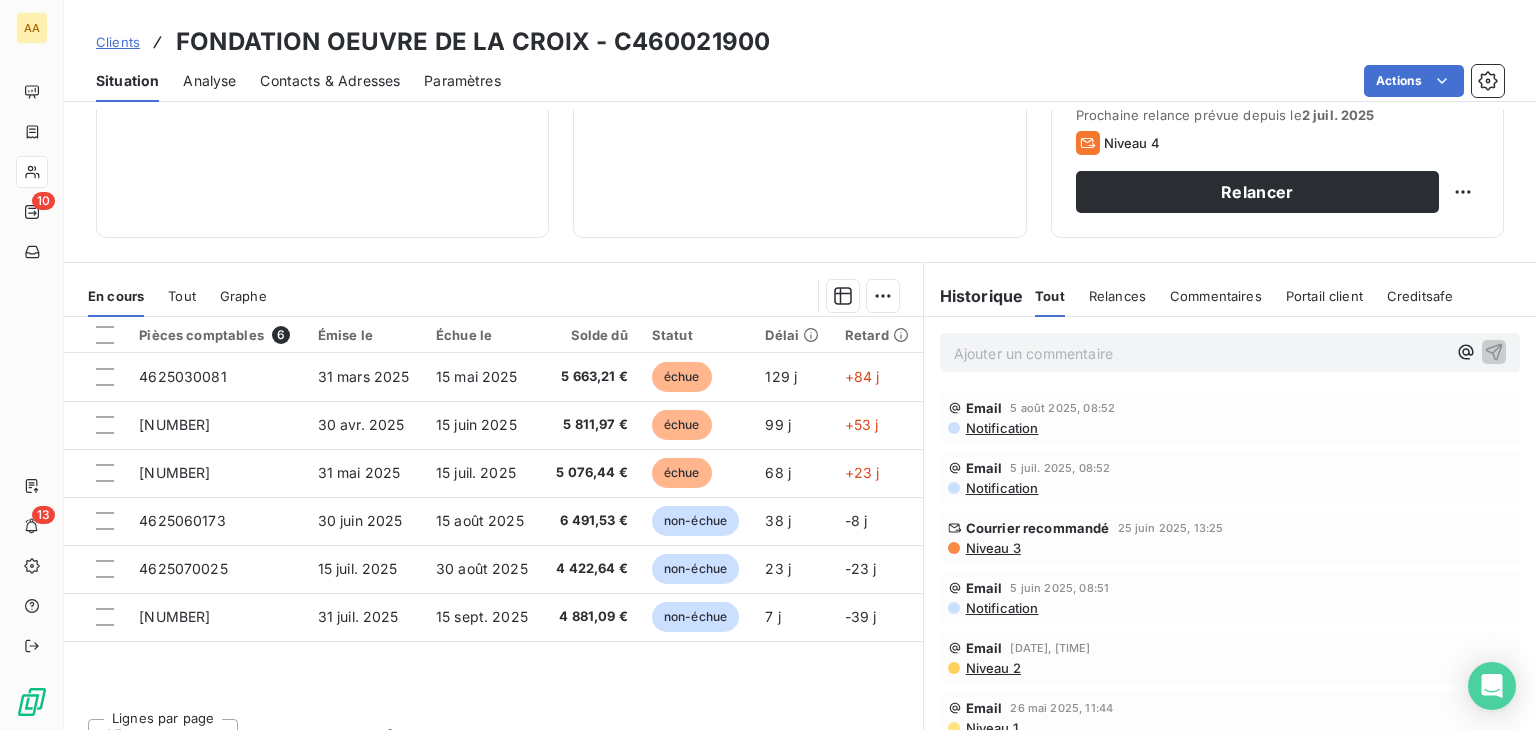 scroll, scrollTop: 300, scrollLeft: 0, axis: vertical 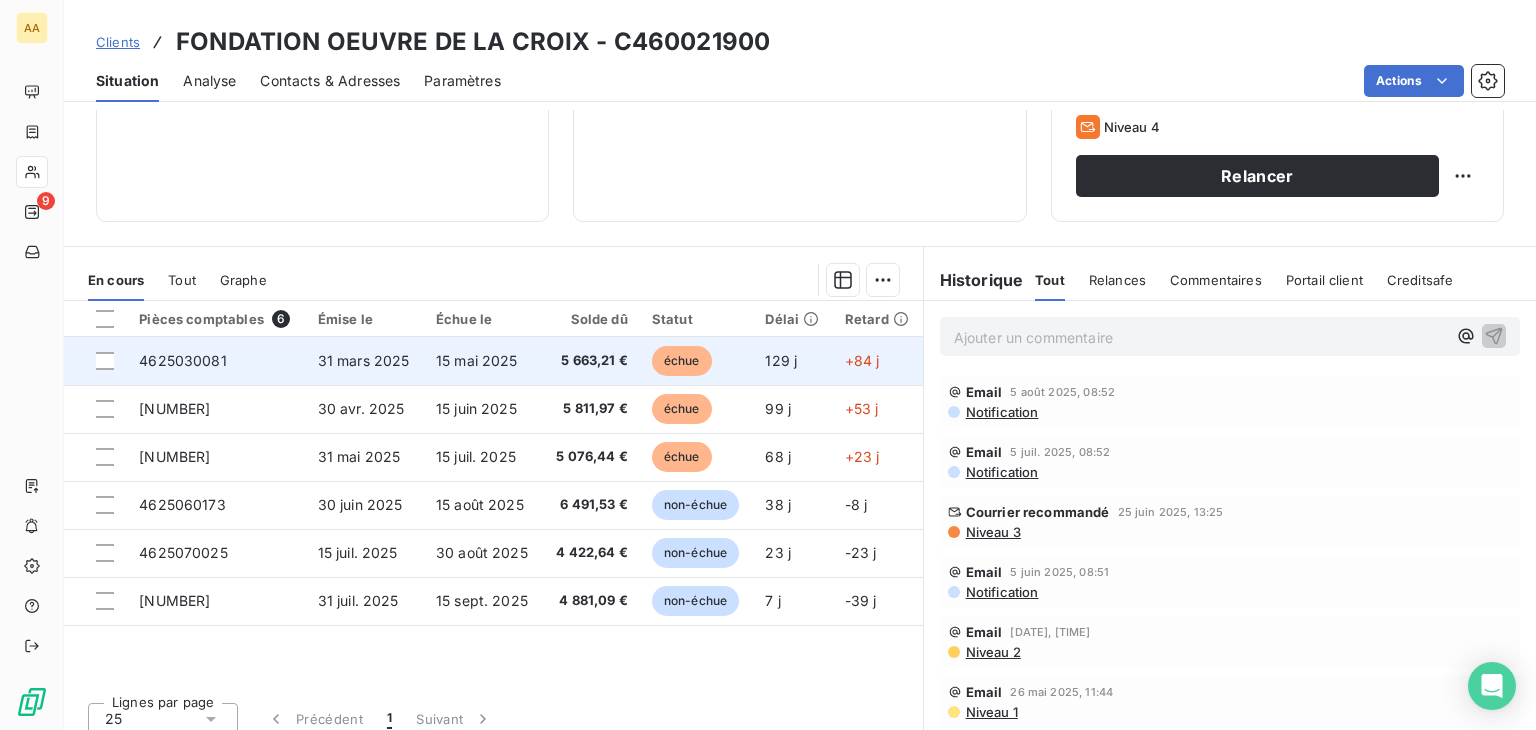 click on "échue" at bounding box center (682, 361) 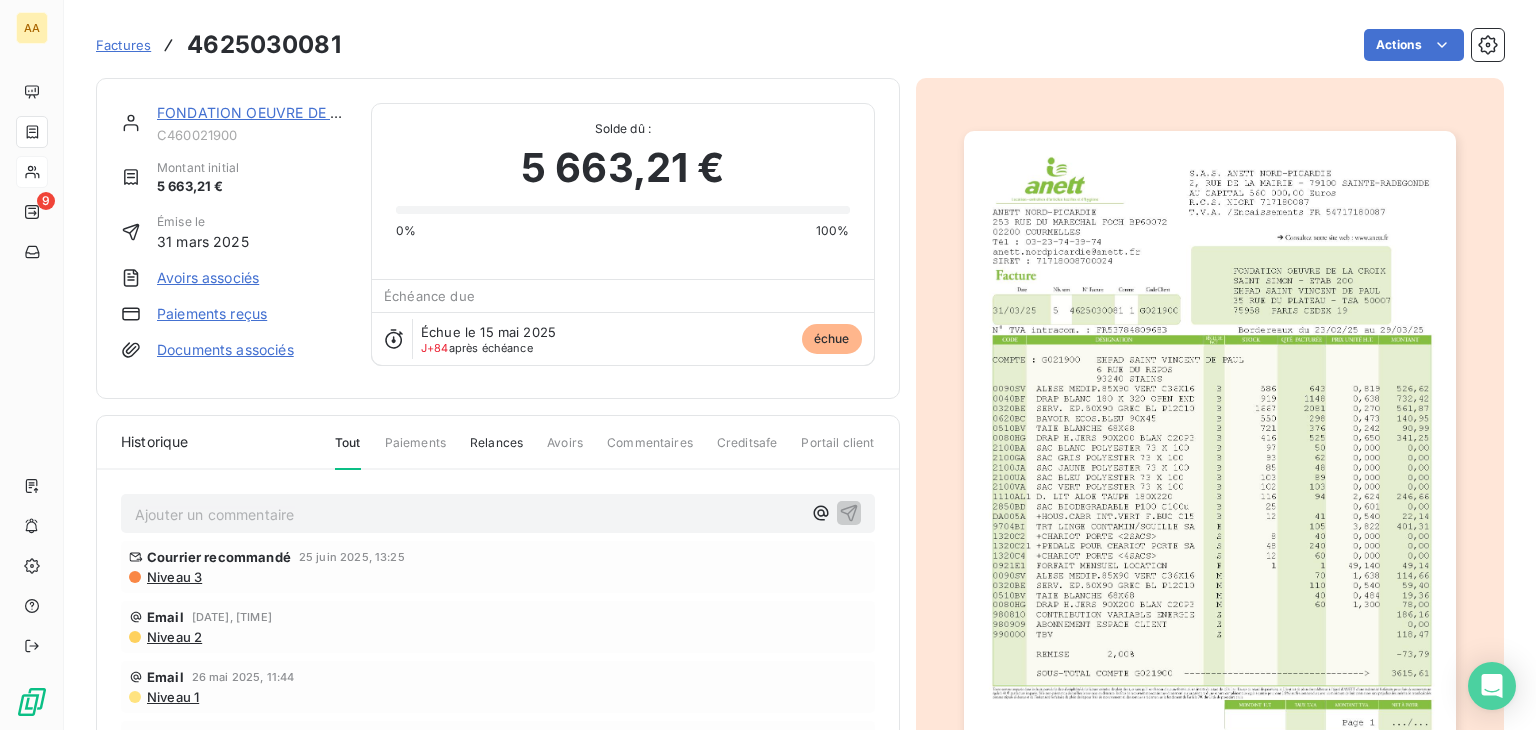 click at bounding box center (1210, 479) 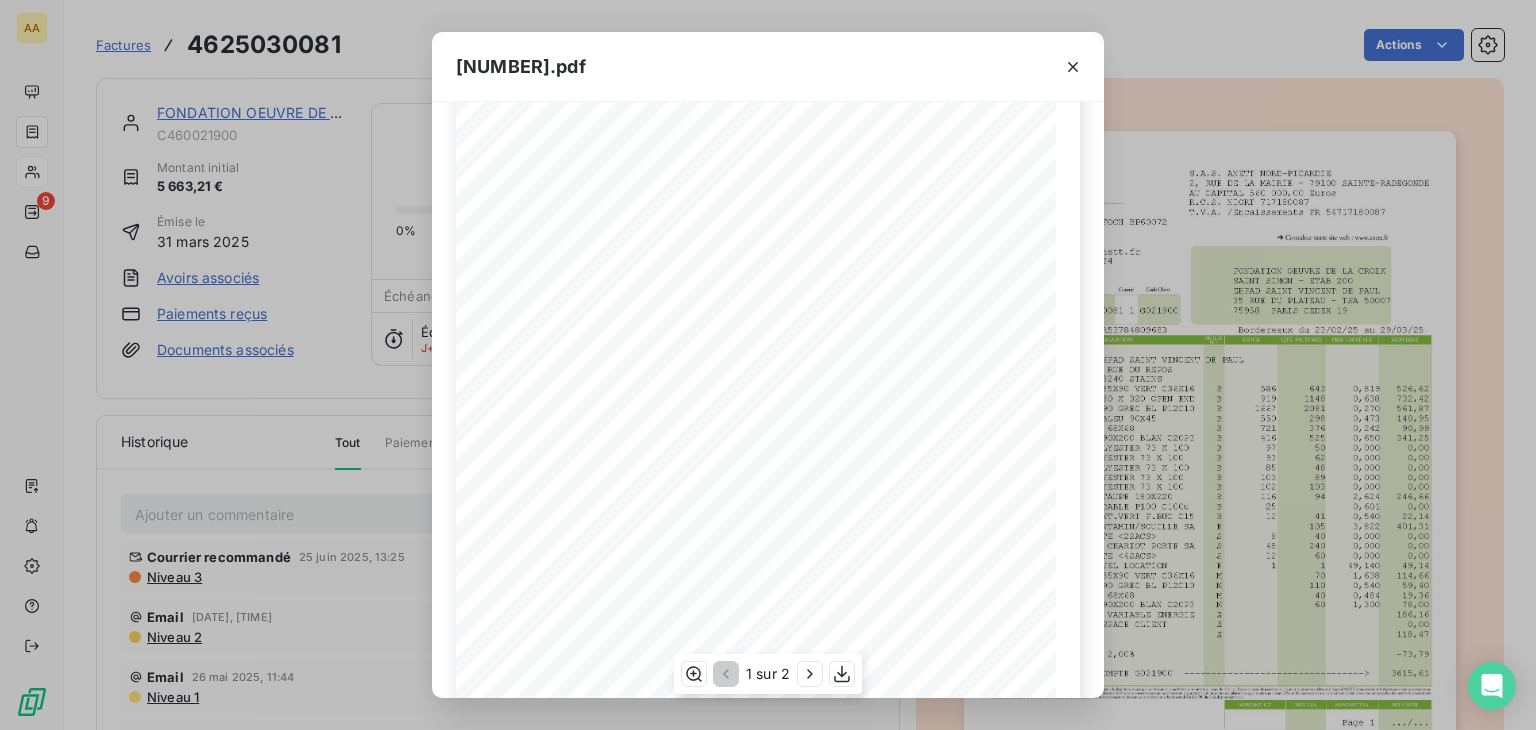 scroll, scrollTop: 300, scrollLeft: 0, axis: vertical 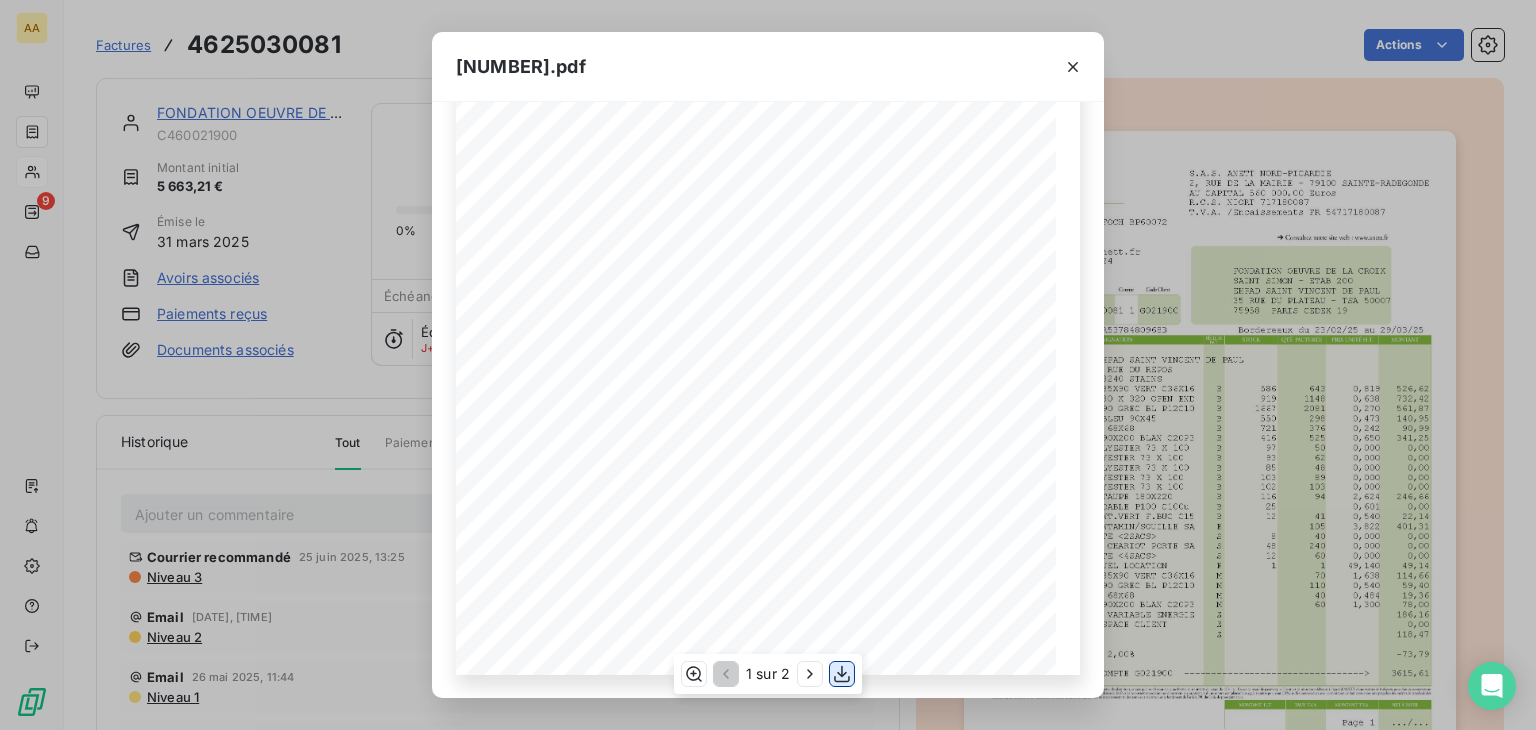 click 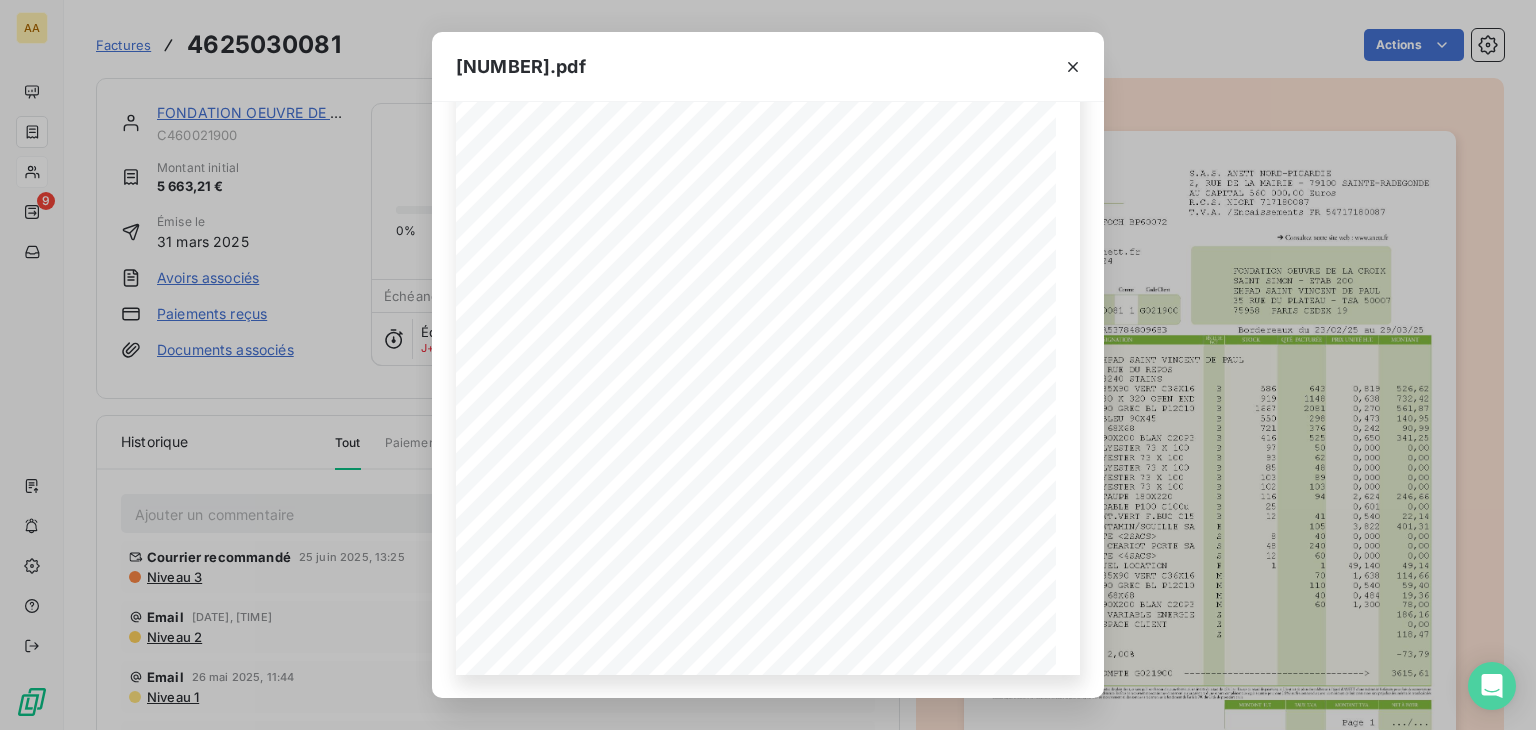 drag, startPoint x: 1077, startPoint y: 75, endPoint x: 203, endPoint y: 89, distance: 874.1121 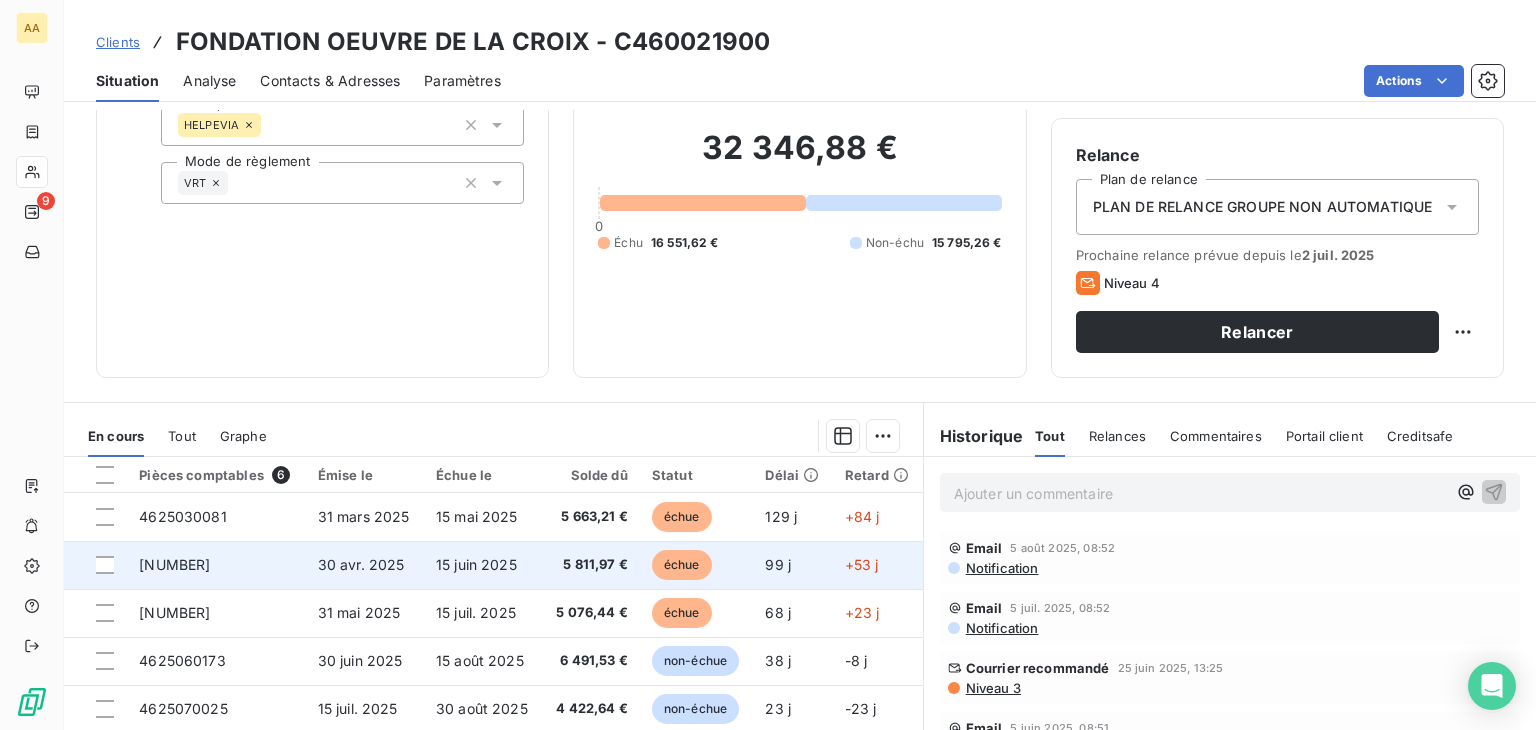scroll, scrollTop: 300, scrollLeft: 0, axis: vertical 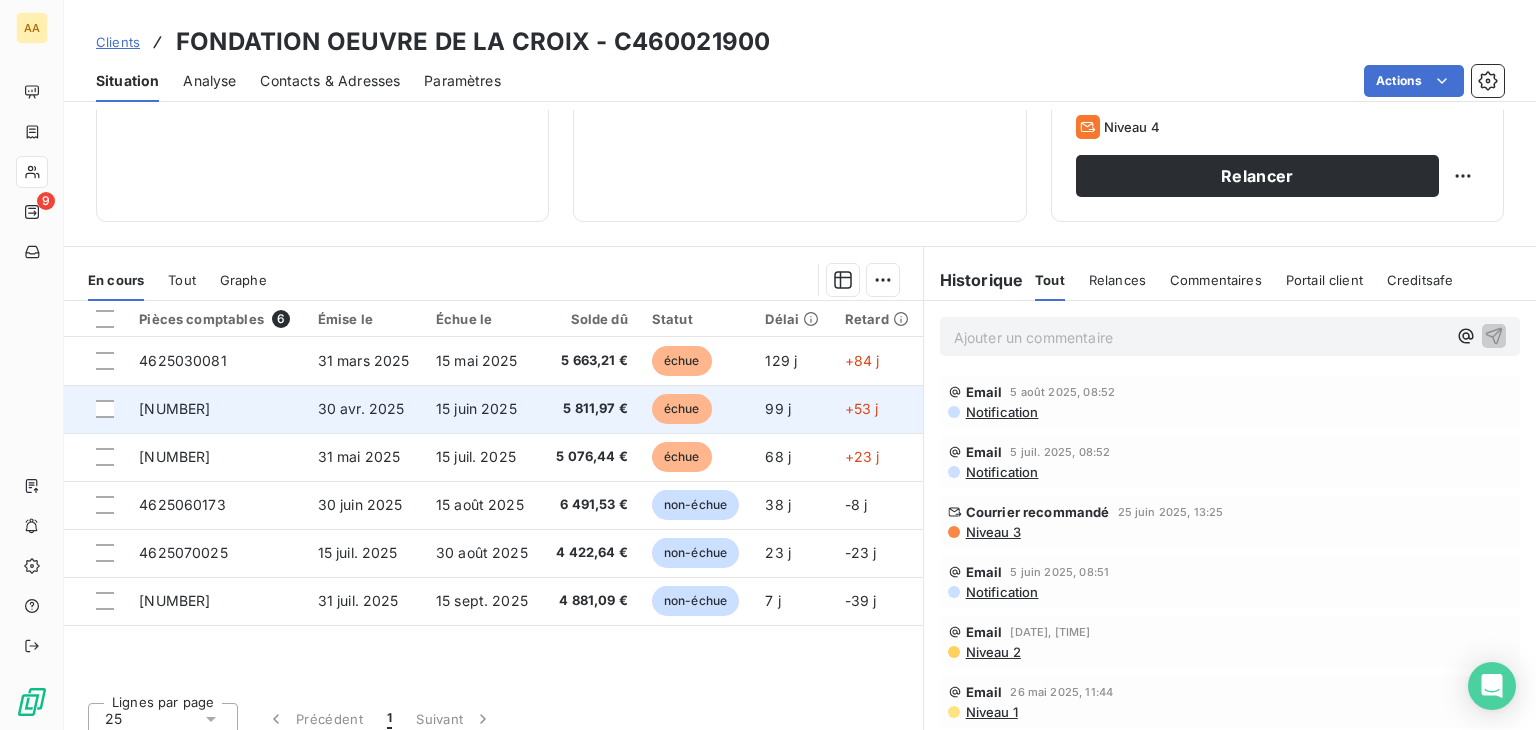 click on "échue" at bounding box center [682, 409] 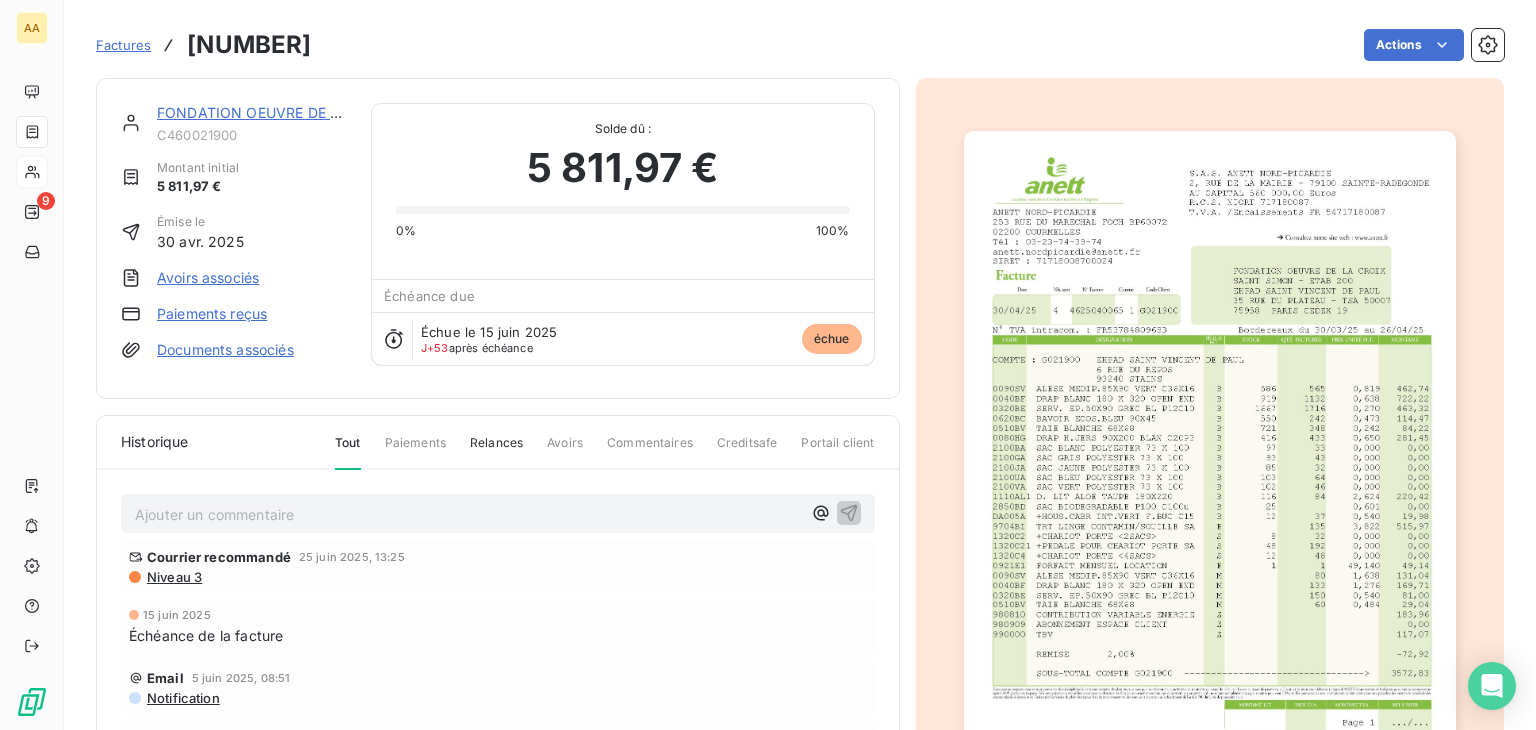 click at bounding box center [1210, 479] 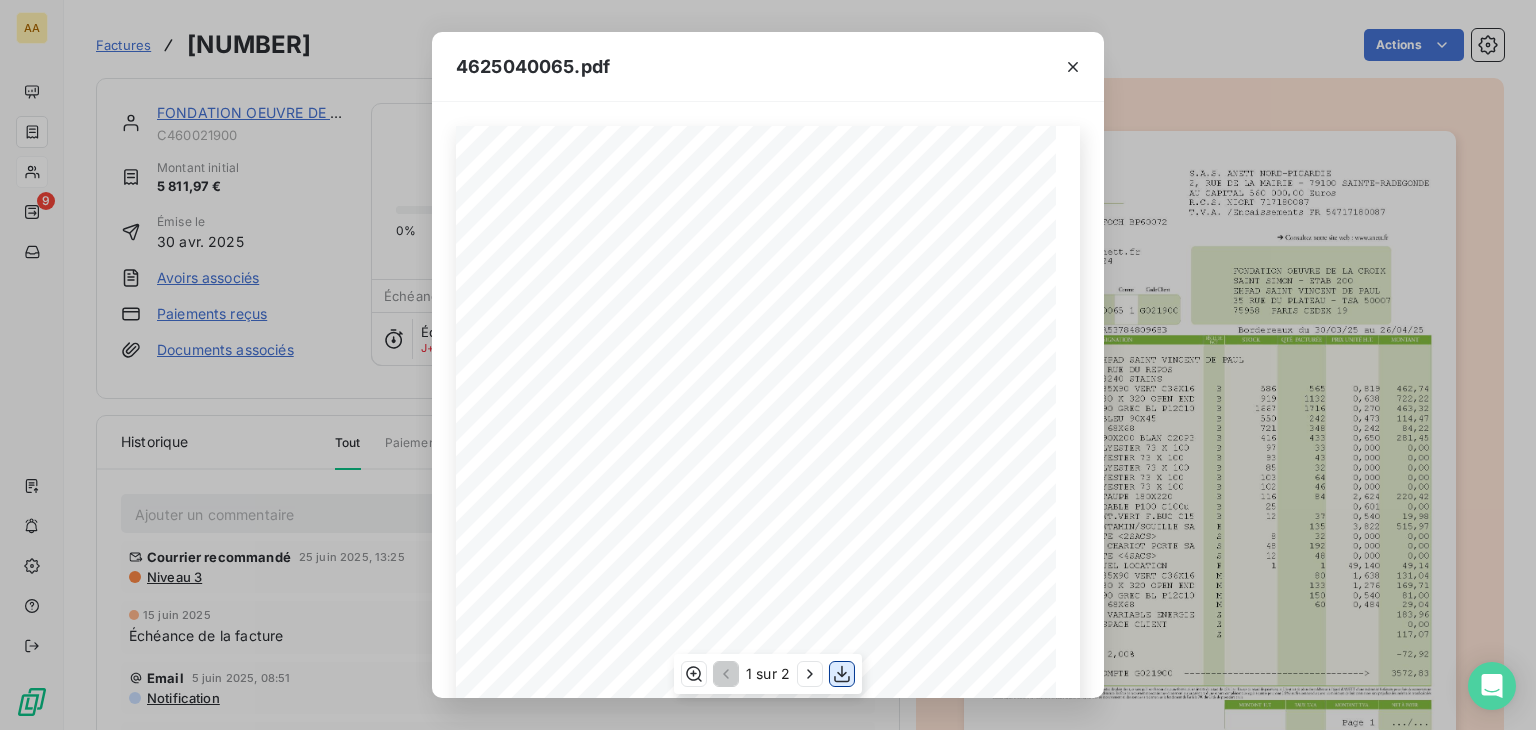 click 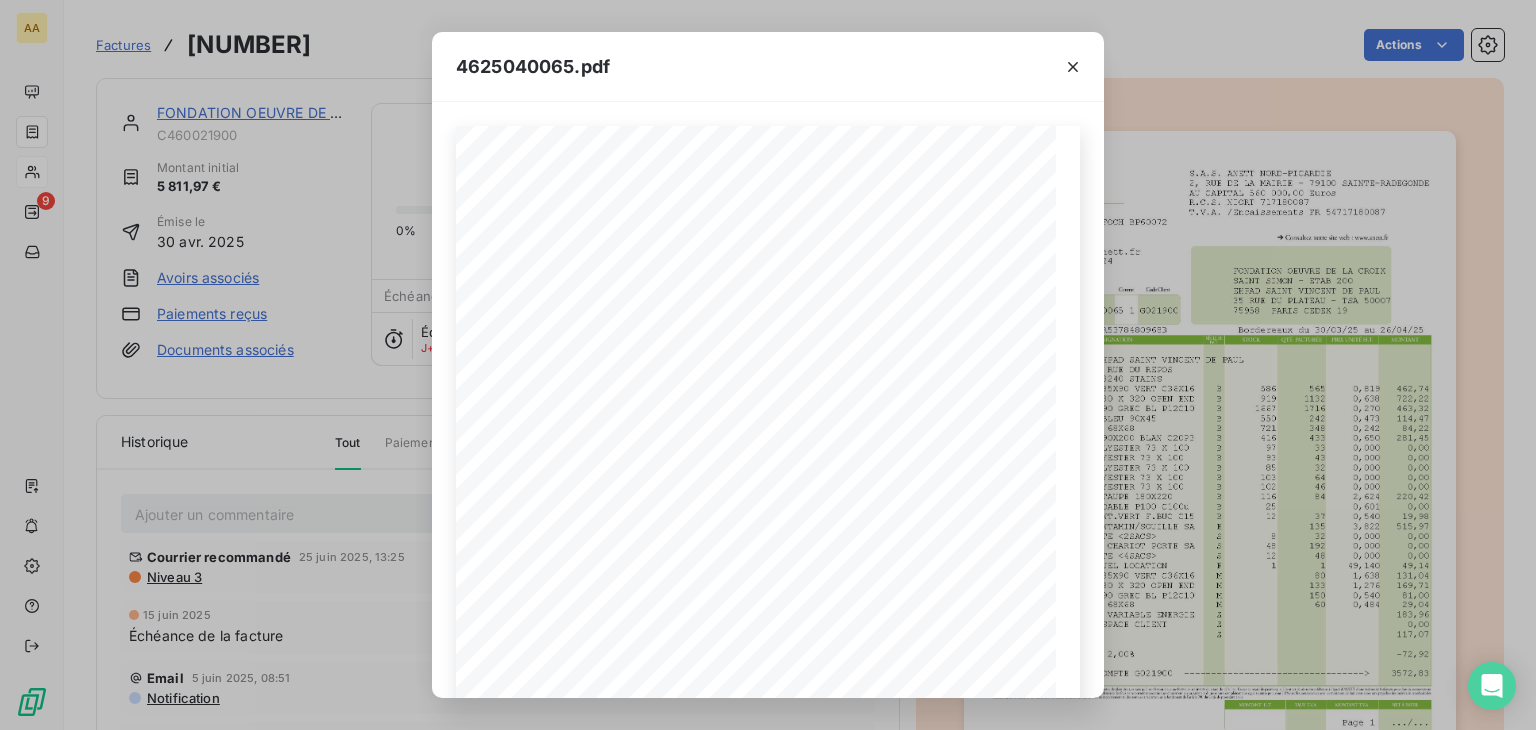 drag, startPoint x: 1068, startPoint y: 69, endPoint x: 709, endPoint y: 51, distance: 359.45096 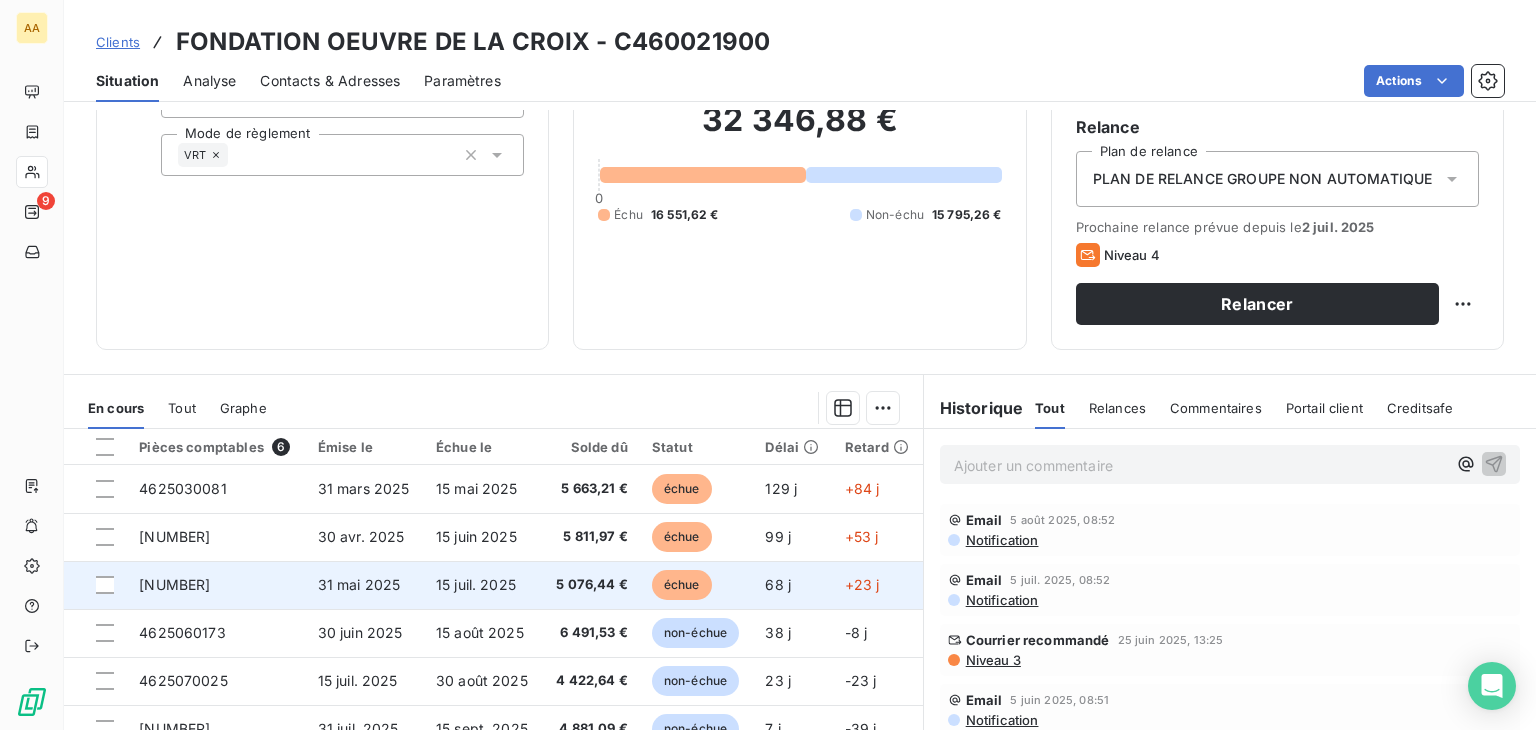 scroll, scrollTop: 300, scrollLeft: 0, axis: vertical 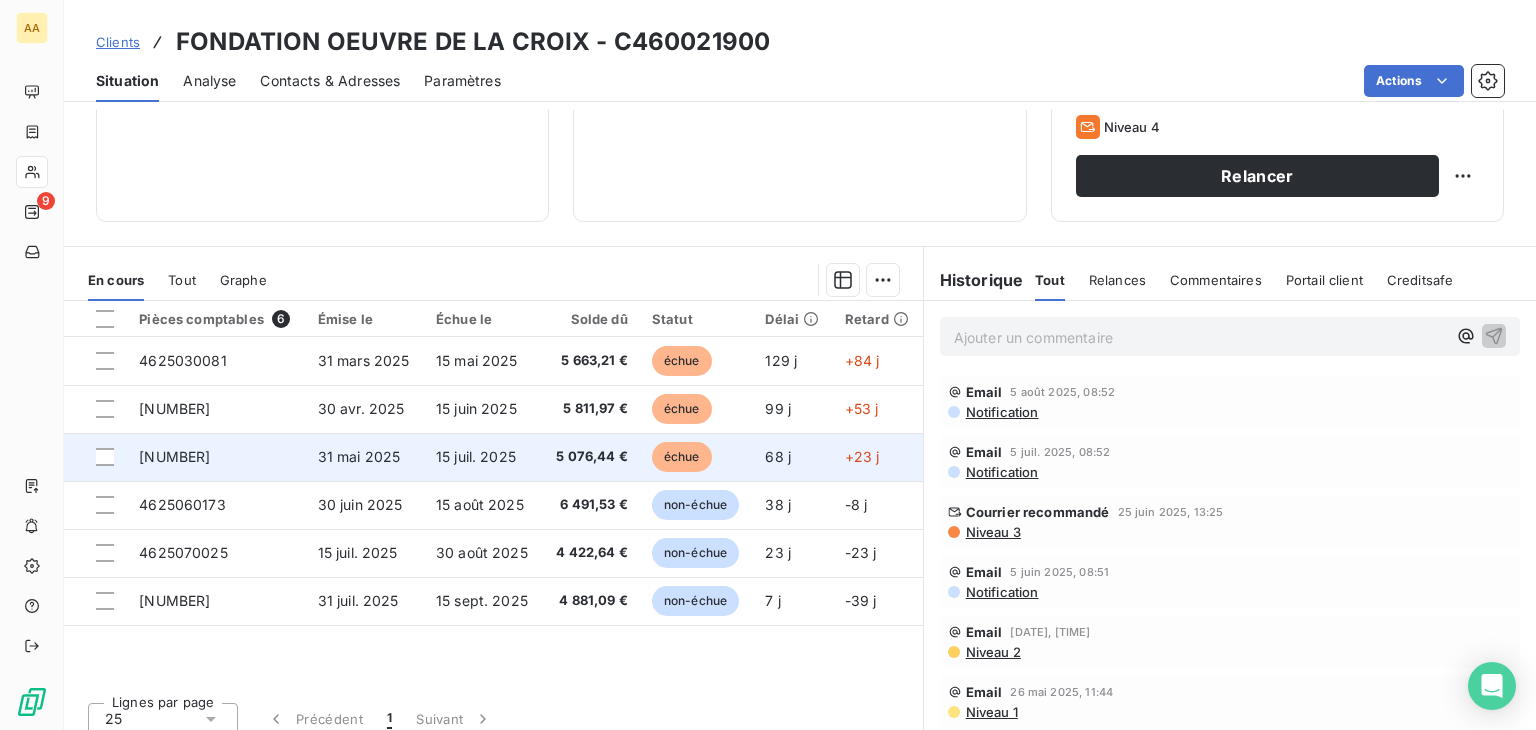 click on "échue" at bounding box center (682, 457) 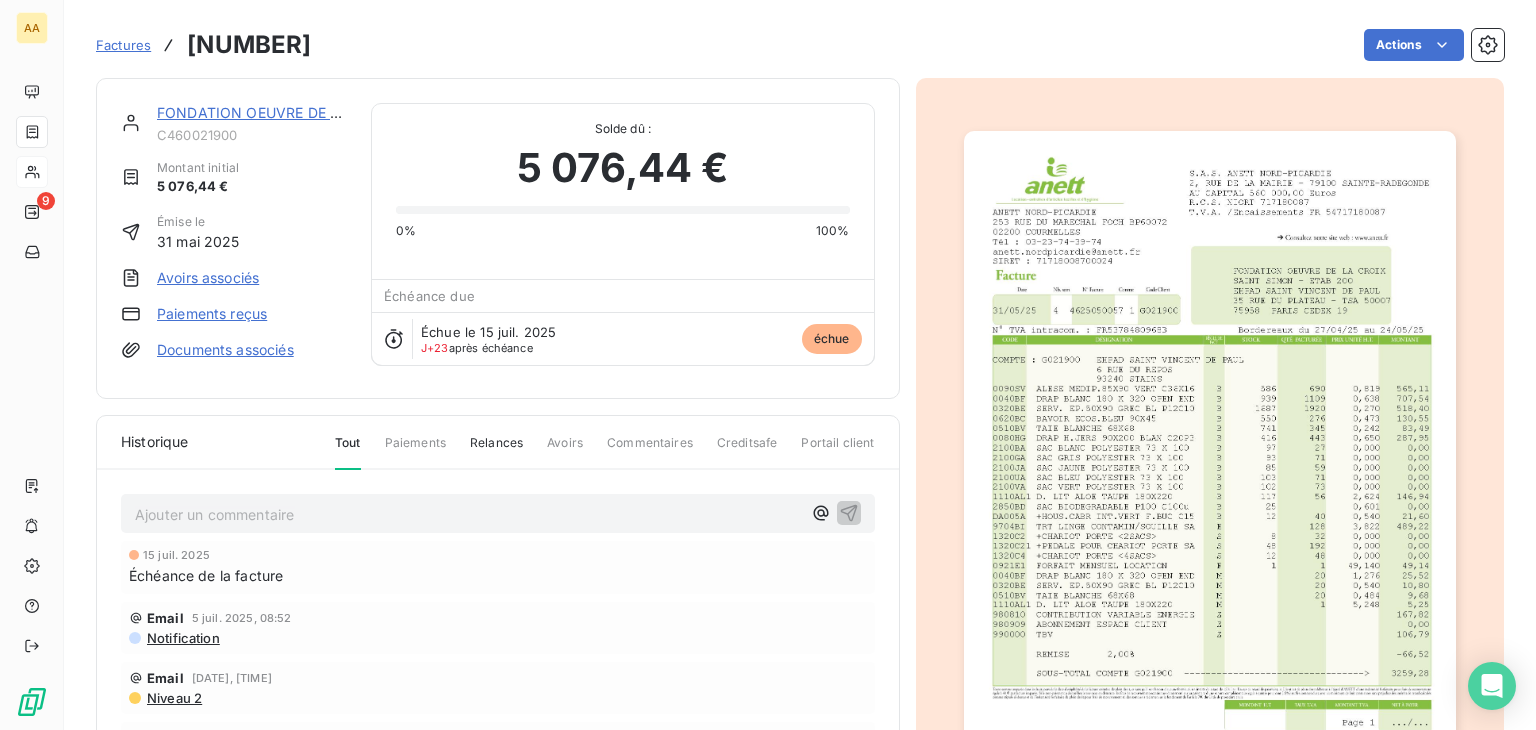 click at bounding box center (1210, 479) 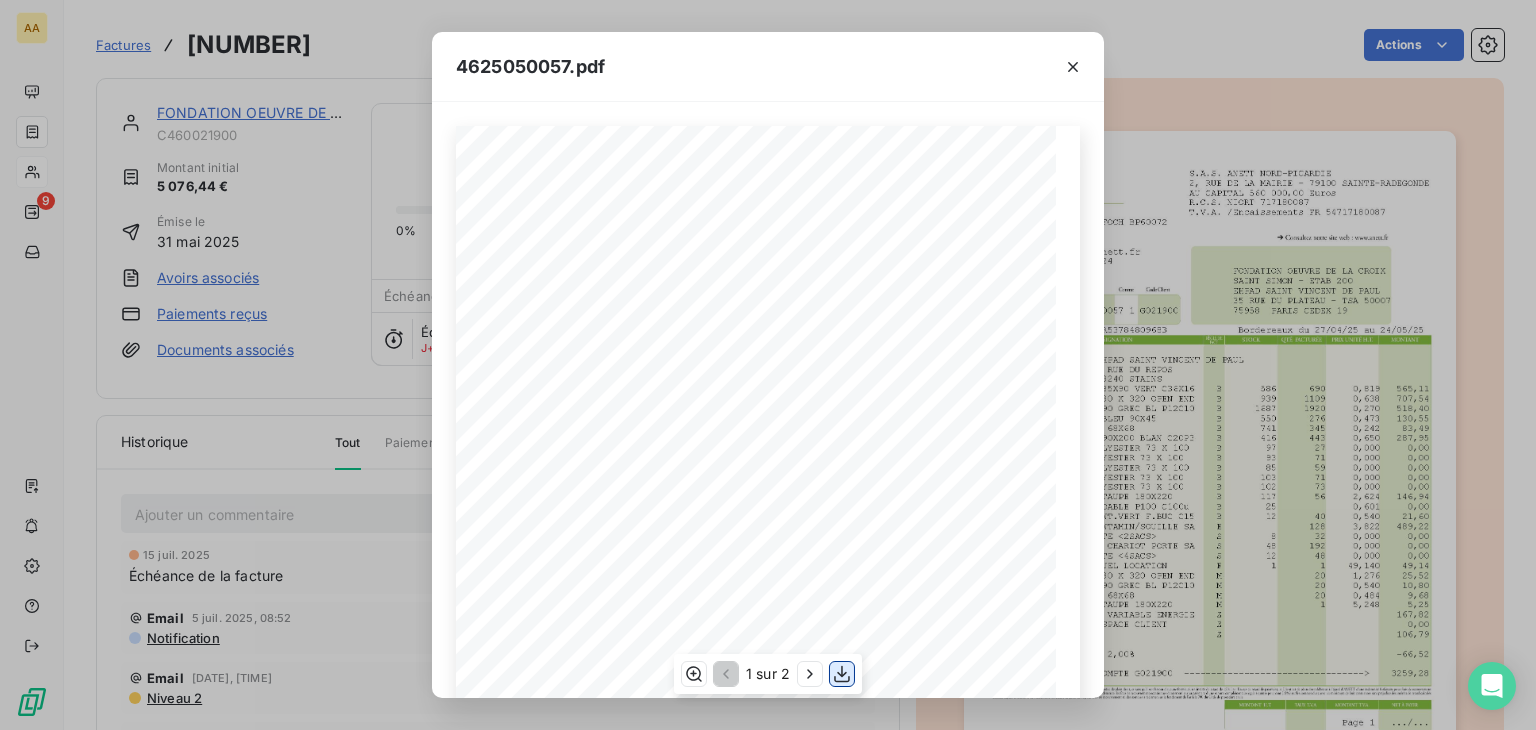 click 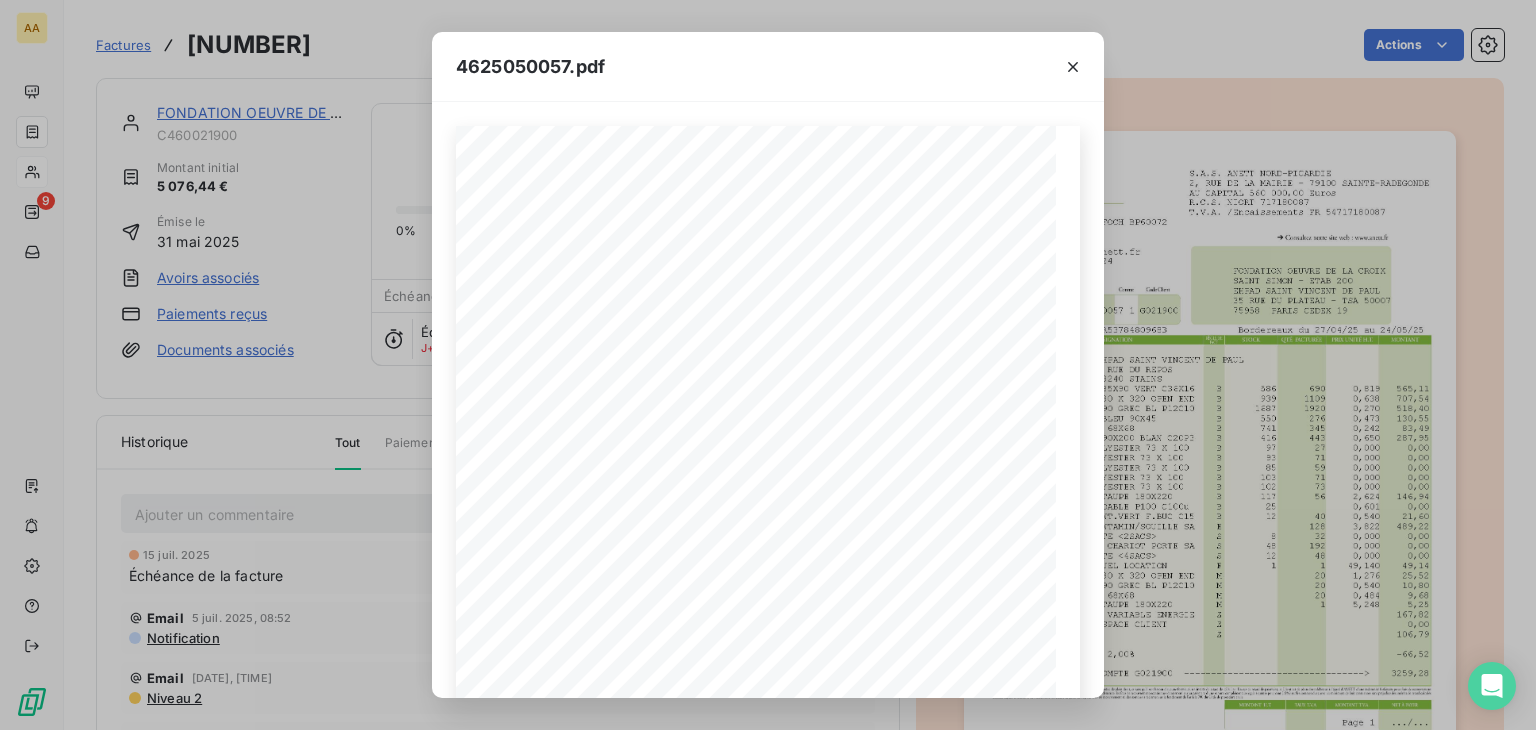 drag, startPoint x: 1065, startPoint y: 57, endPoint x: 365, endPoint y: 64, distance: 700.035 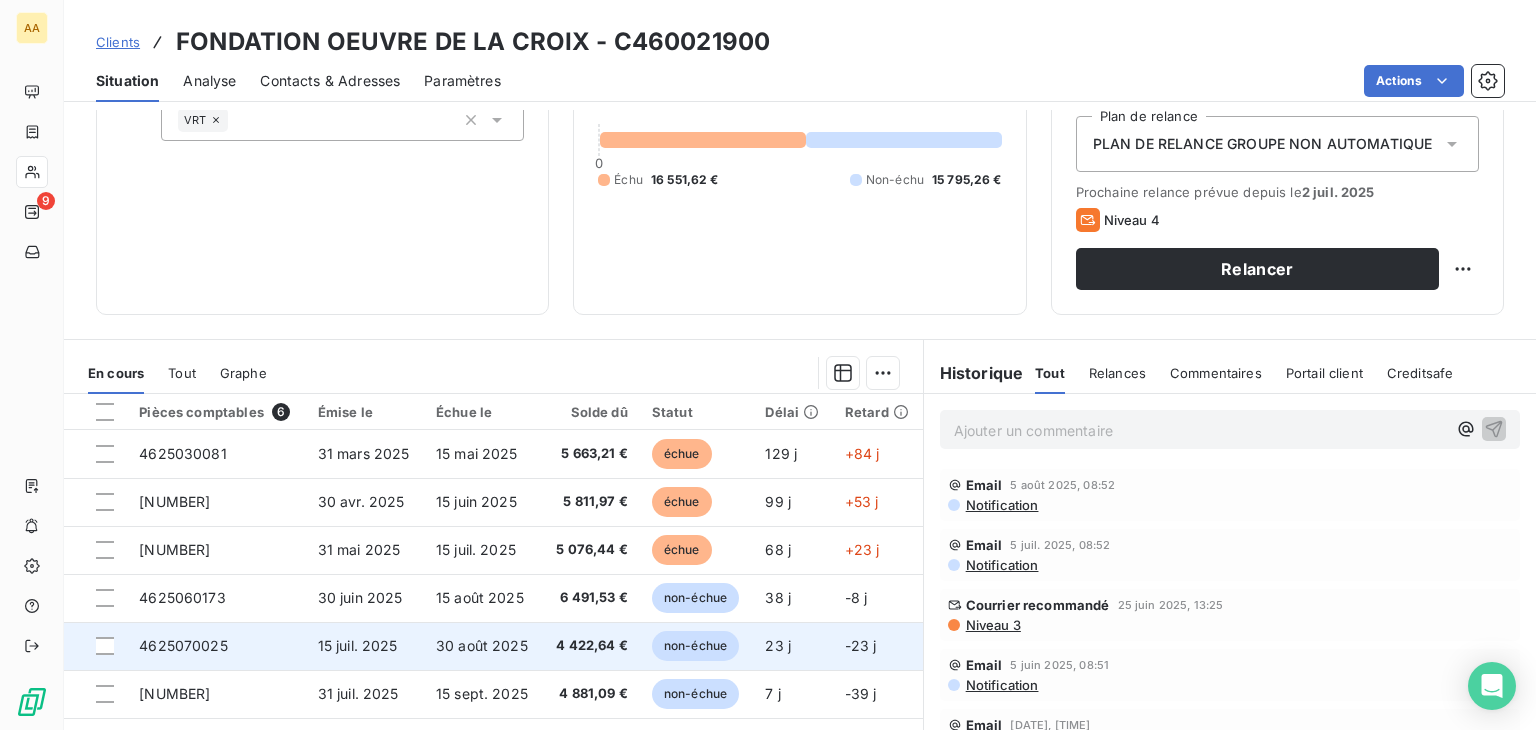 scroll, scrollTop: 316, scrollLeft: 0, axis: vertical 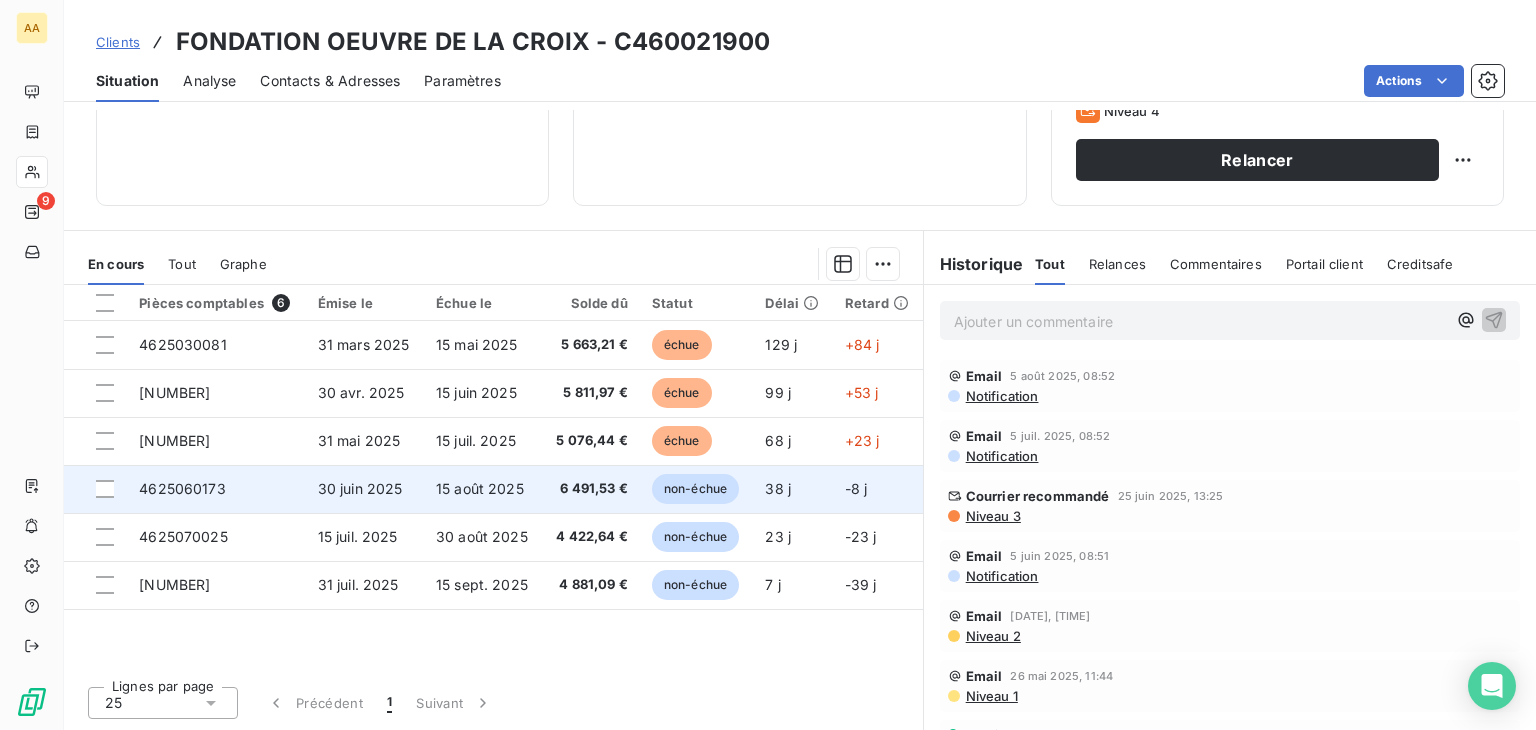 click on "non-échue" at bounding box center (695, 489) 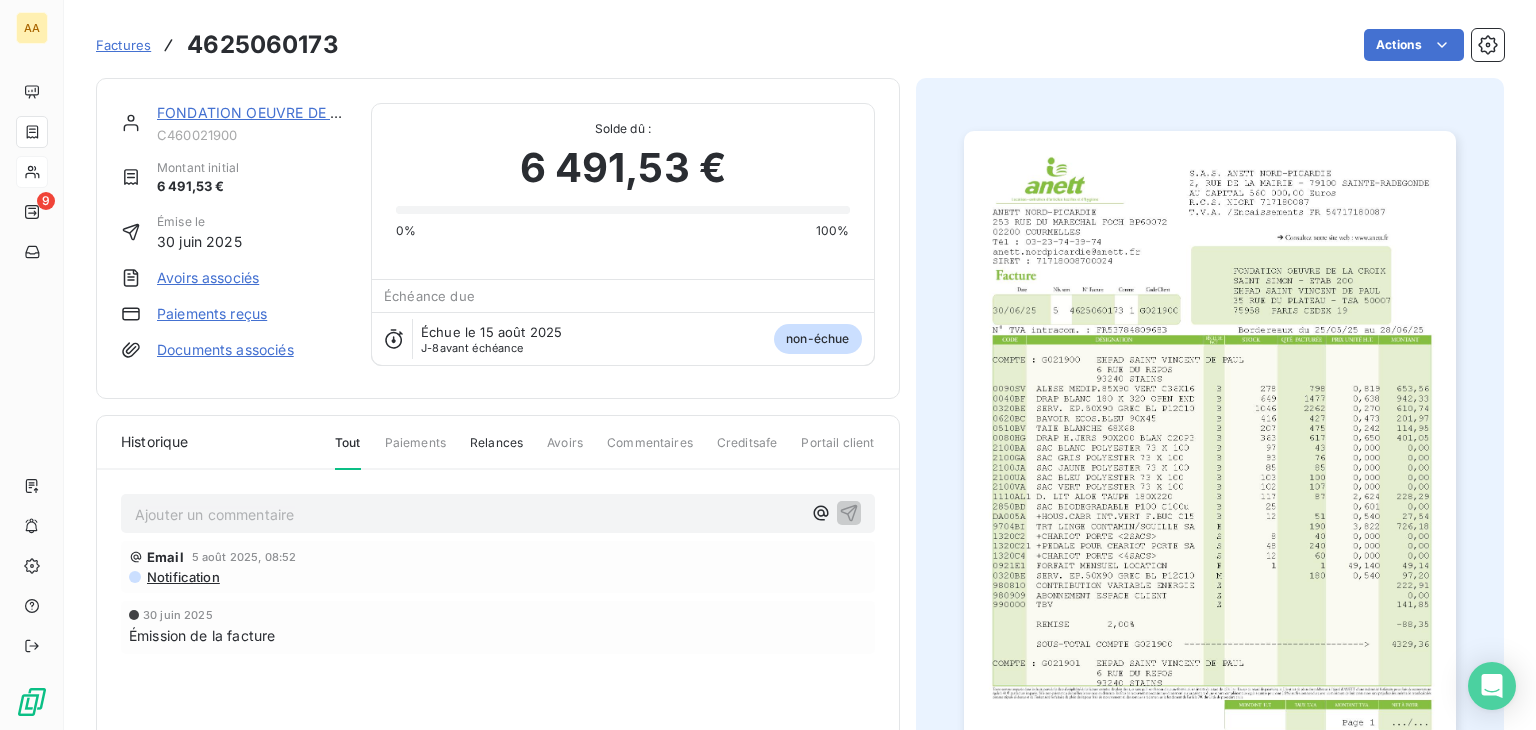 click at bounding box center (1210, 479) 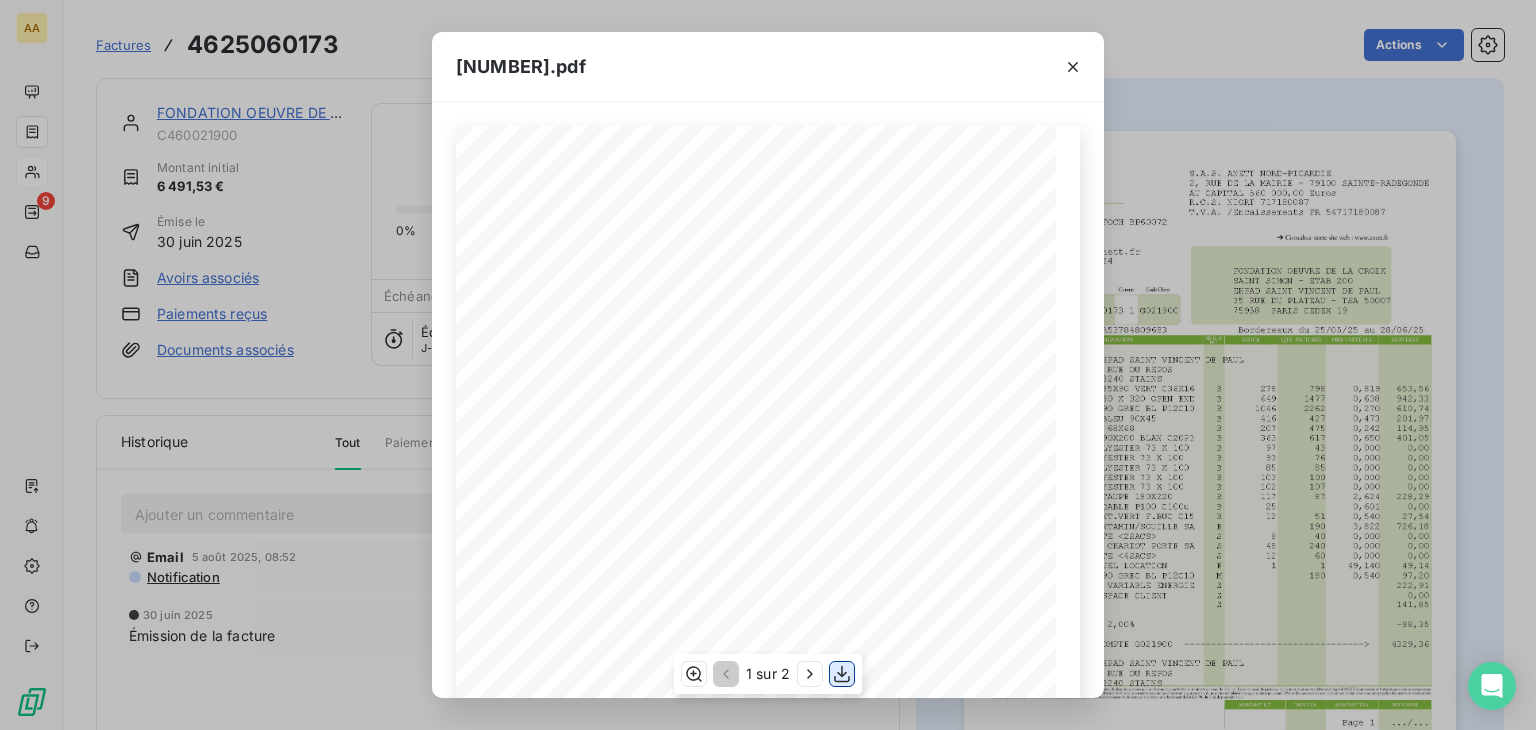 click at bounding box center [842, 674] 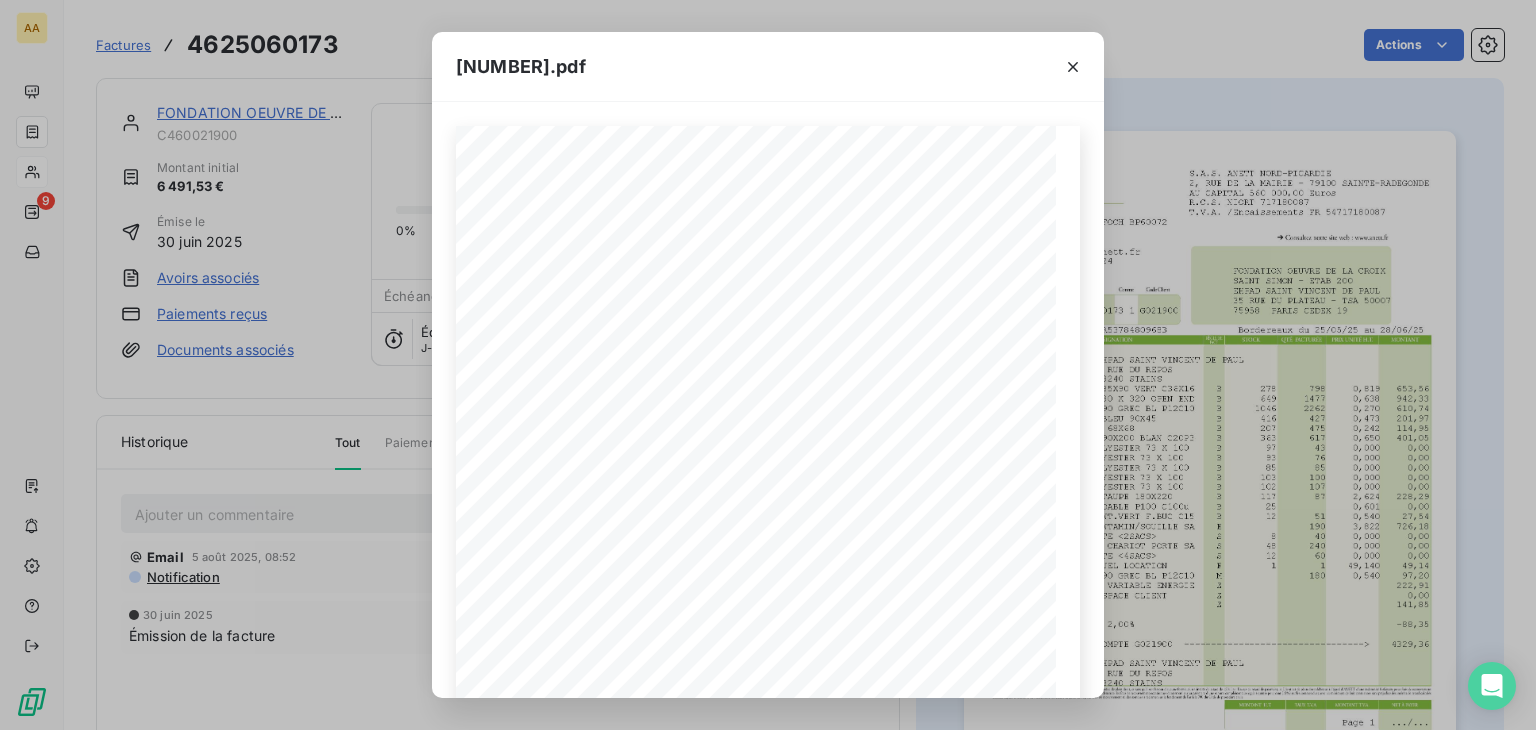 drag, startPoint x: 1068, startPoint y: 74, endPoint x: 697, endPoint y: 114, distance: 373.15012 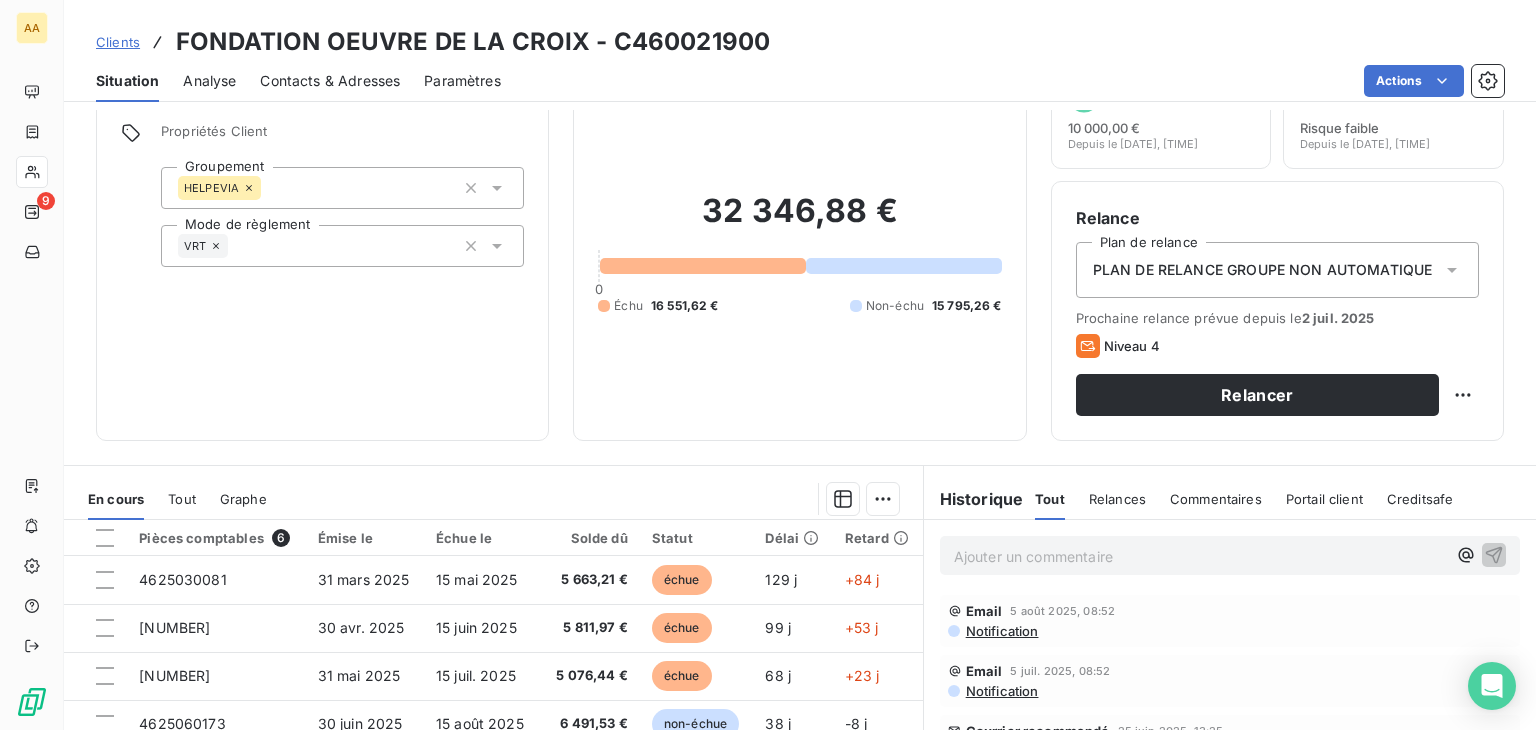 scroll, scrollTop: 300, scrollLeft: 0, axis: vertical 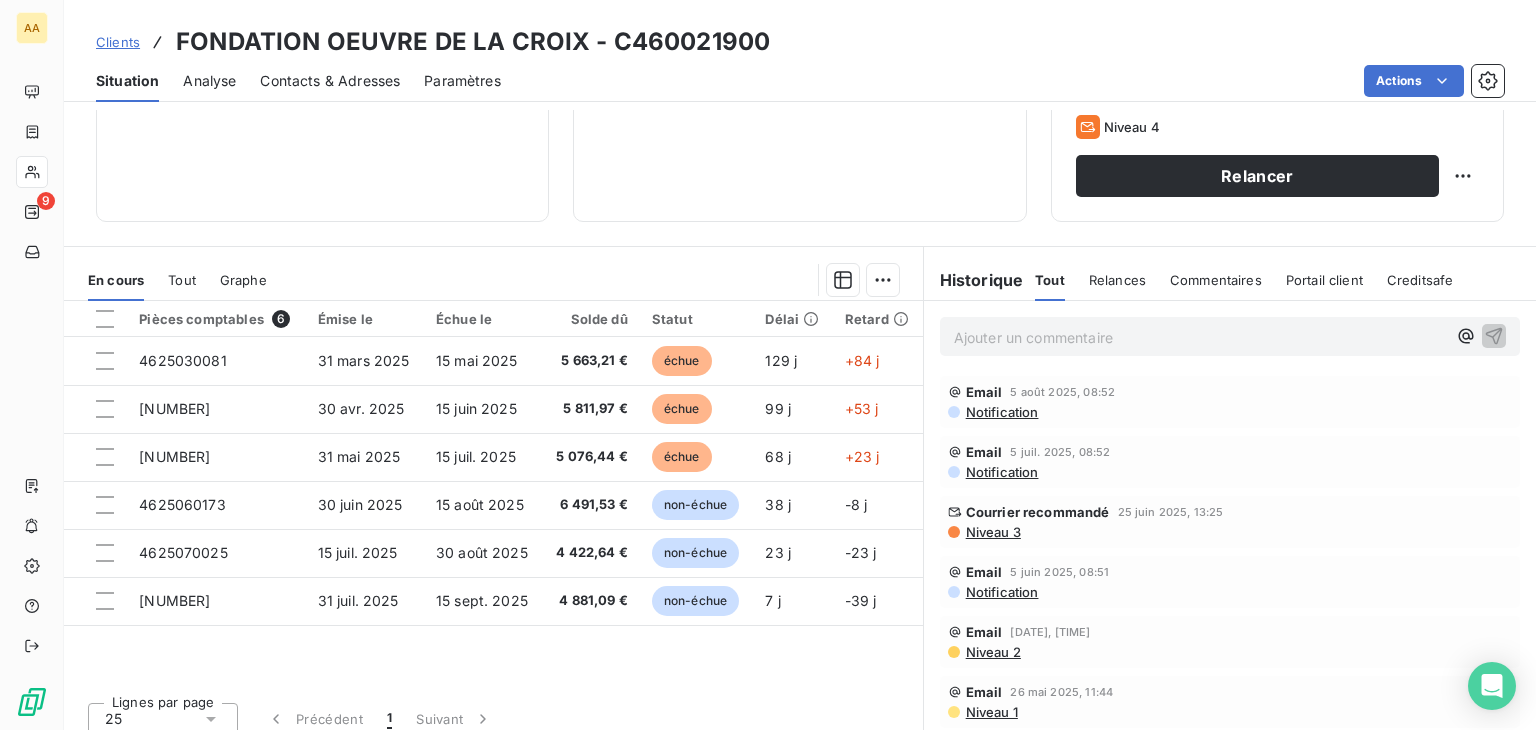 click on "Contacts & Adresses" at bounding box center (330, 81) 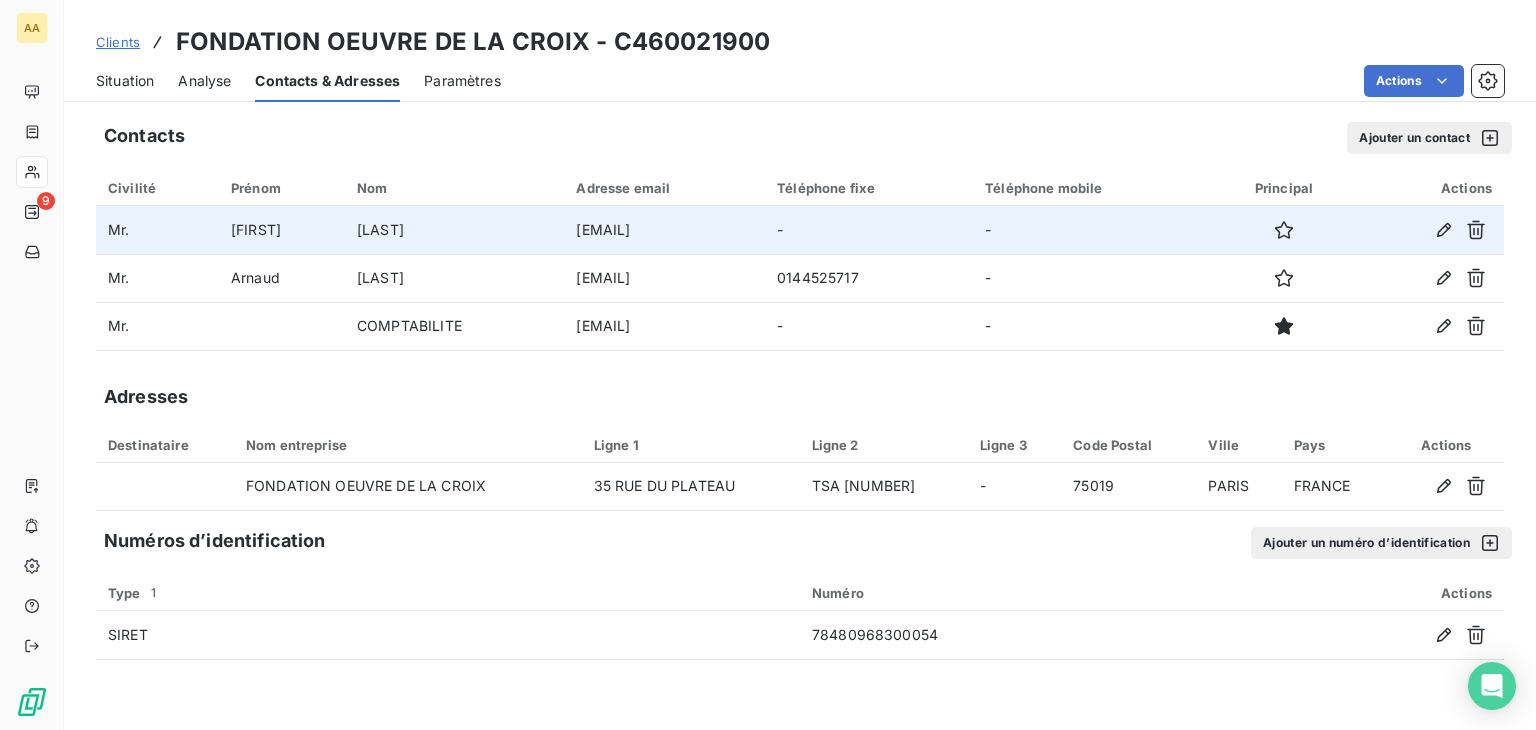drag, startPoint x: 697, startPoint y: 231, endPoint x: 520, endPoint y: 227, distance: 177.0452 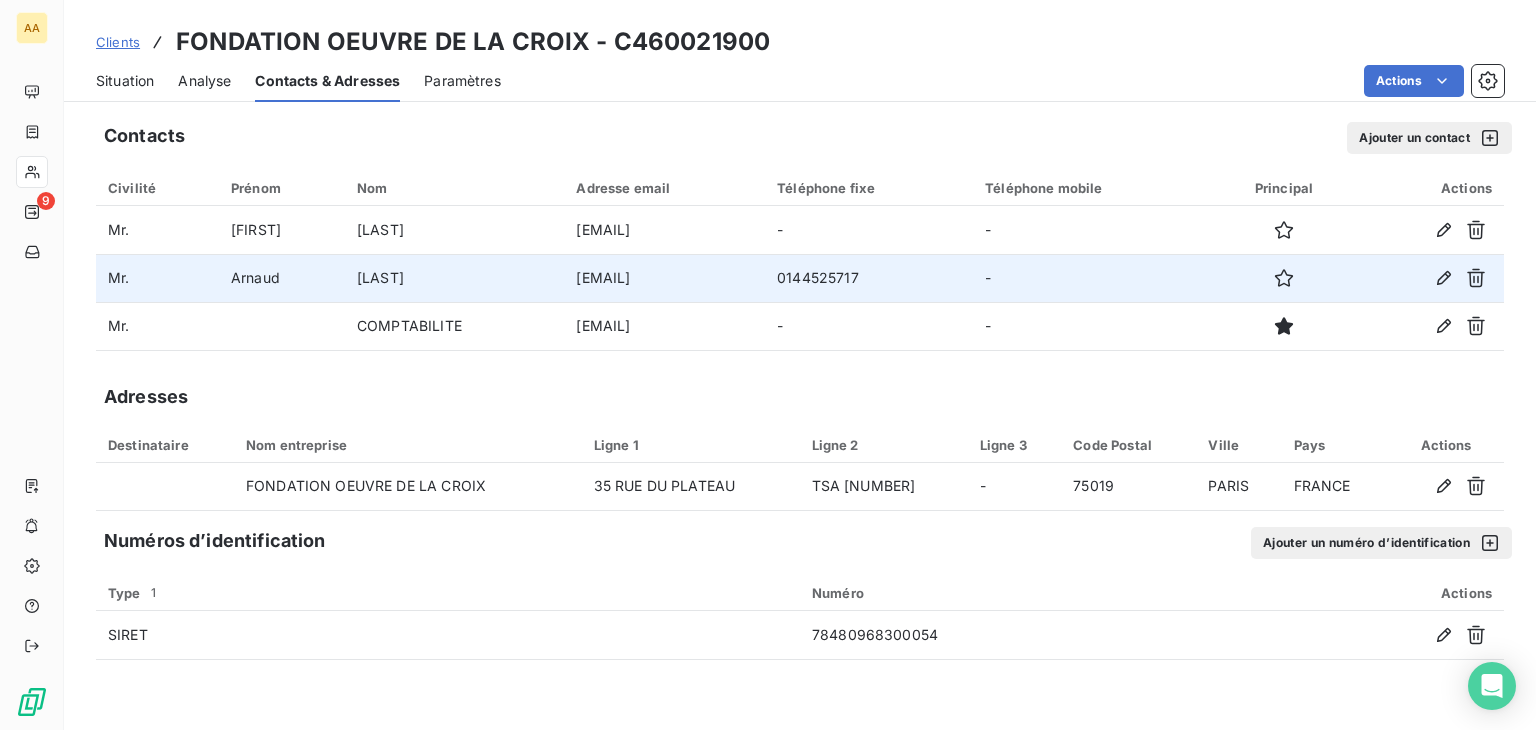 drag, startPoint x: 712, startPoint y: 279, endPoint x: 526, endPoint y: 275, distance: 186.043 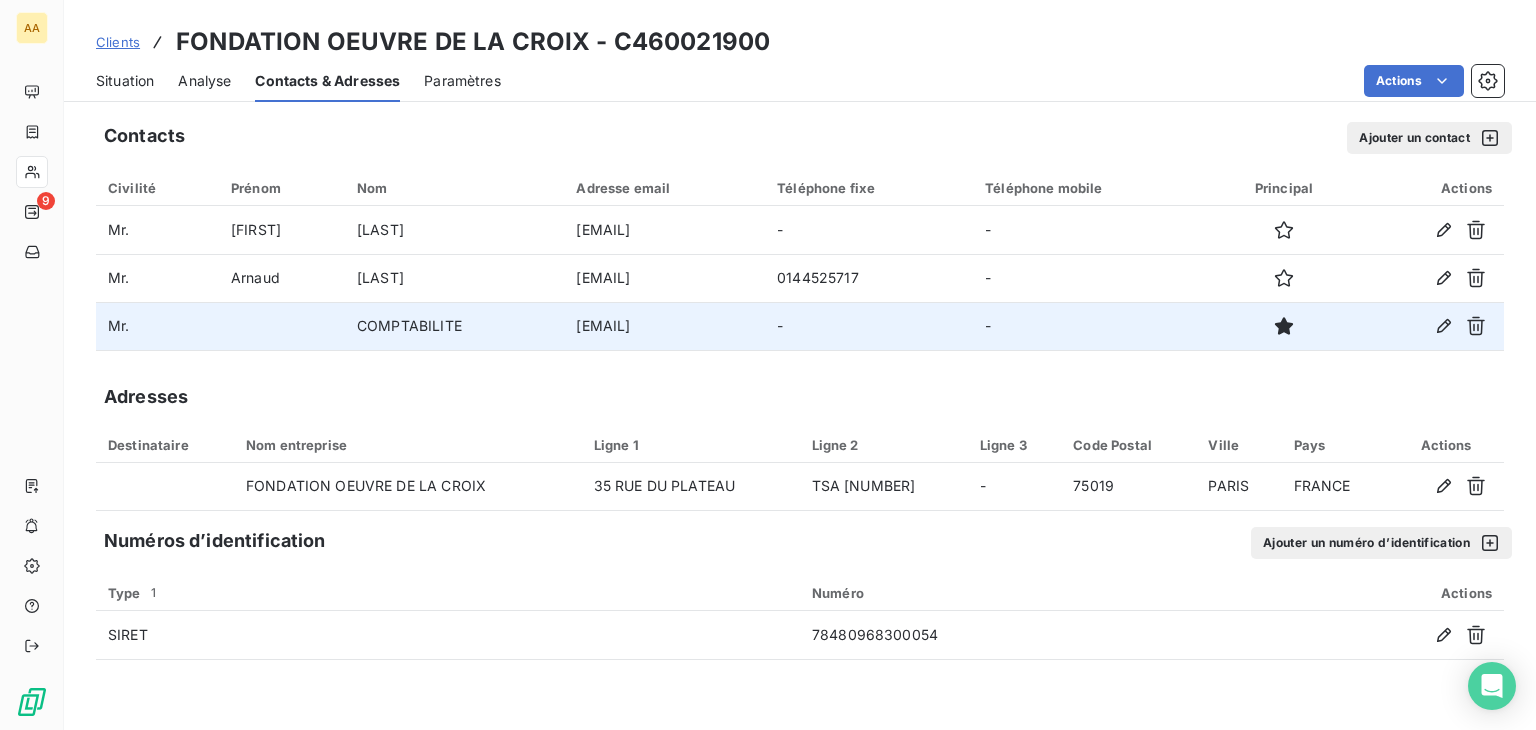 drag, startPoint x: 728, startPoint y: 328, endPoint x: 512, endPoint y: 329, distance: 216.00232 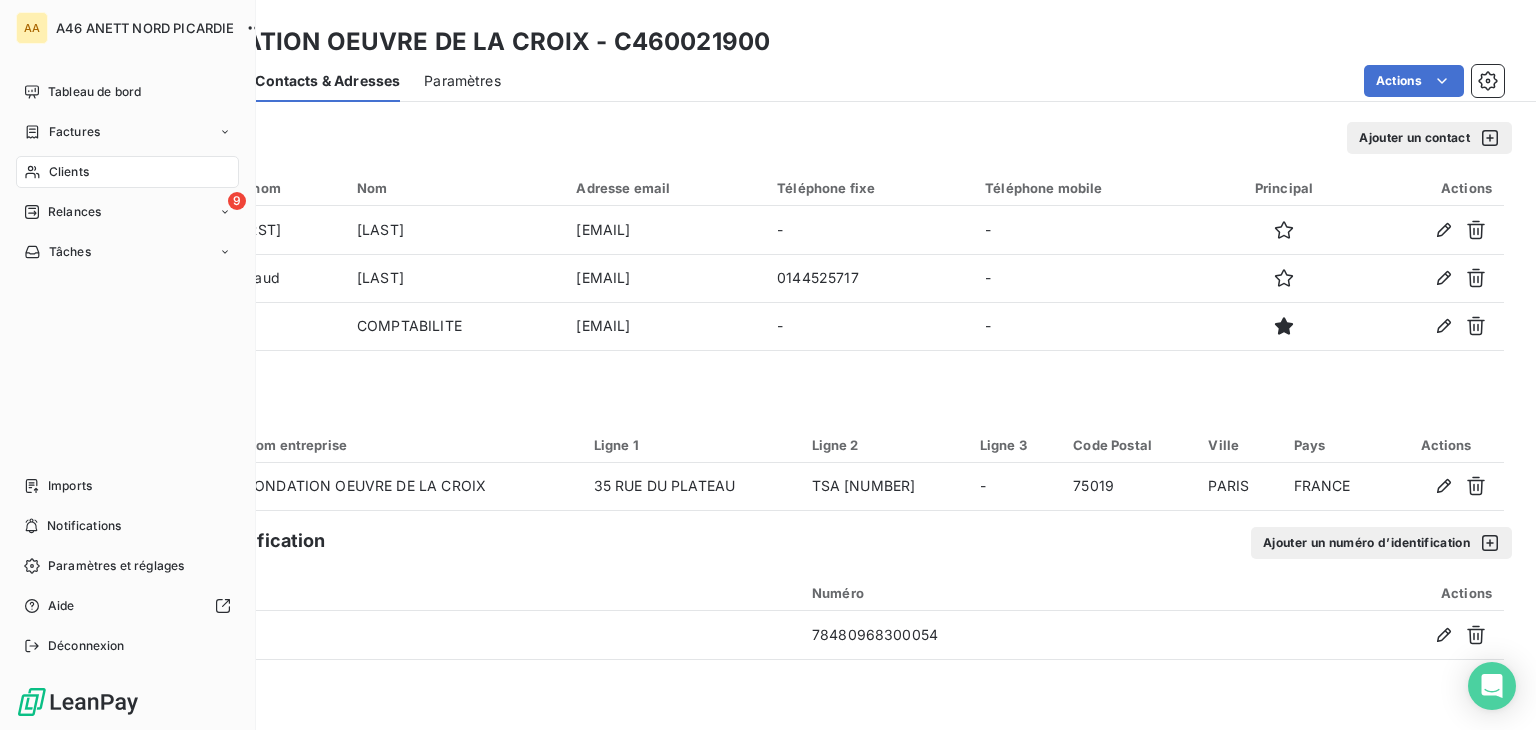 click on "Clients" at bounding box center [69, 172] 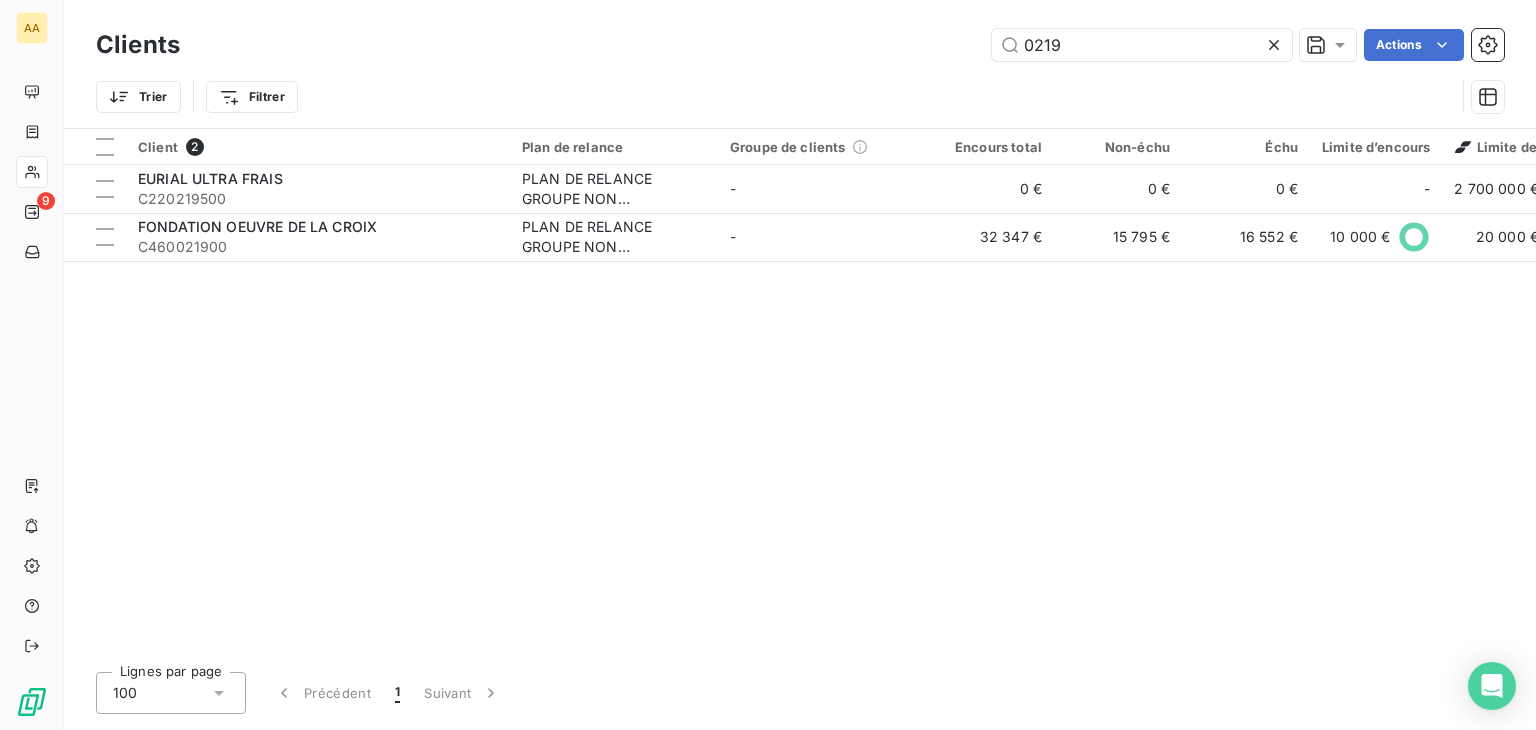 drag, startPoint x: 1100, startPoint y: 54, endPoint x: 936, endPoint y: 61, distance: 164.14932 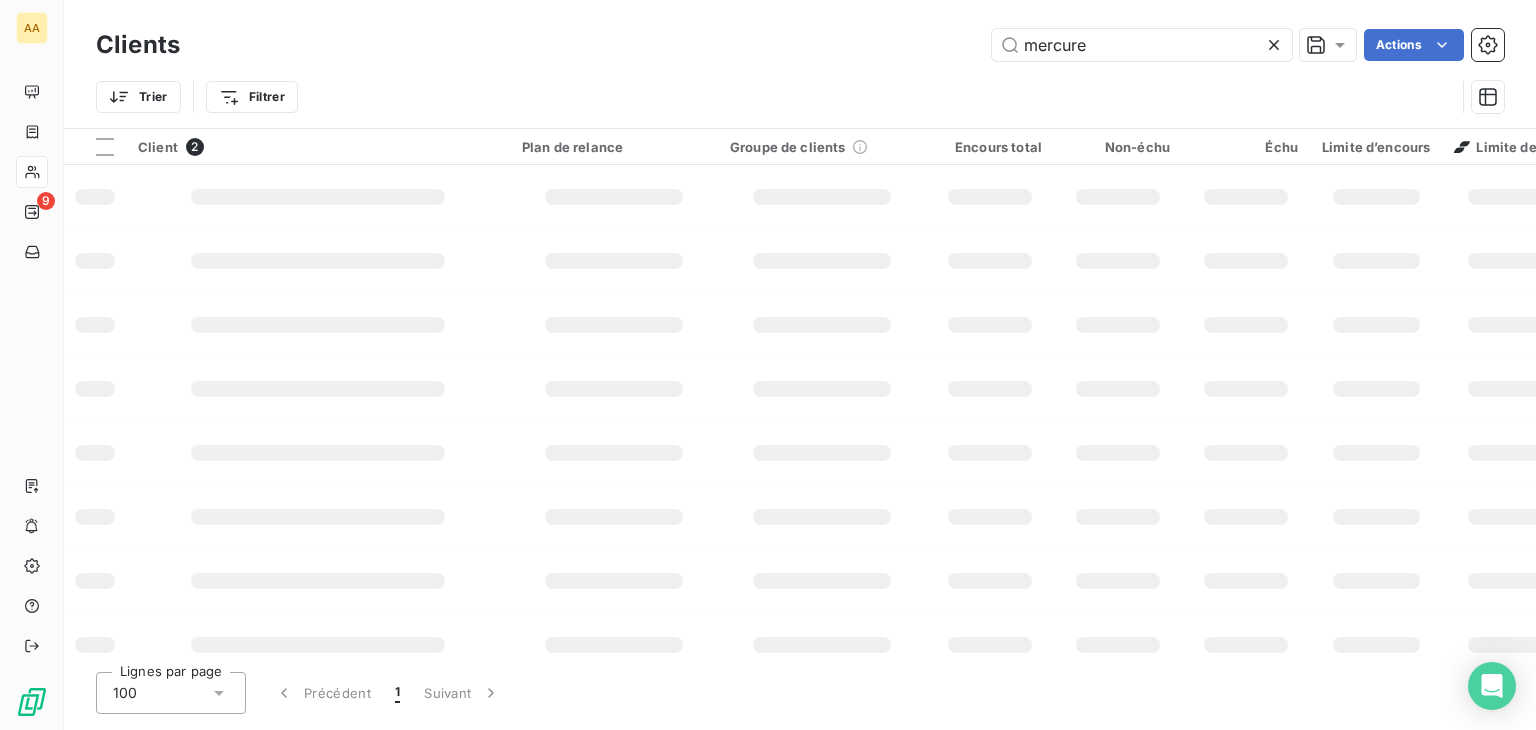 type on "mercure" 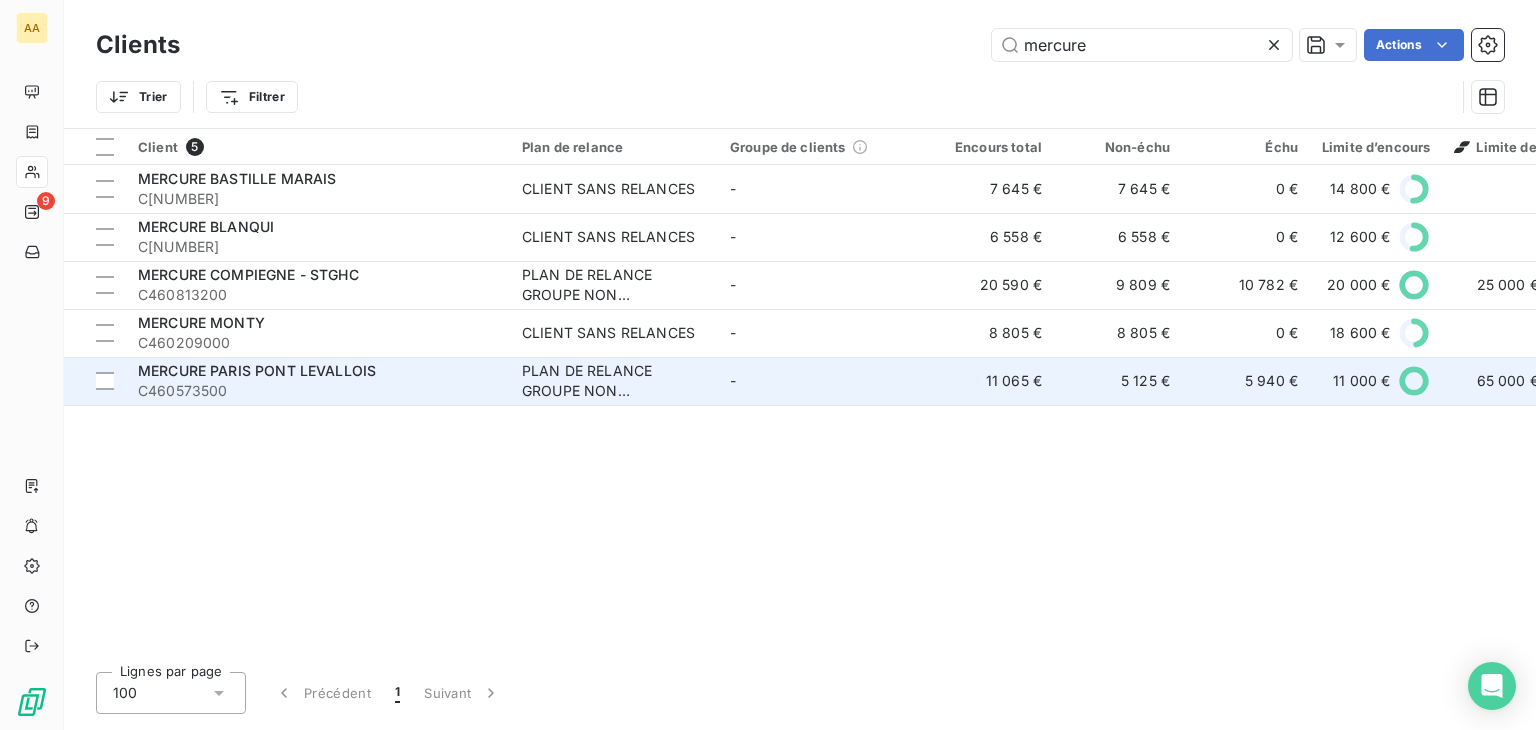 click on "MERCURE PARIS PONT LEVALLOIS" at bounding box center [257, 370] 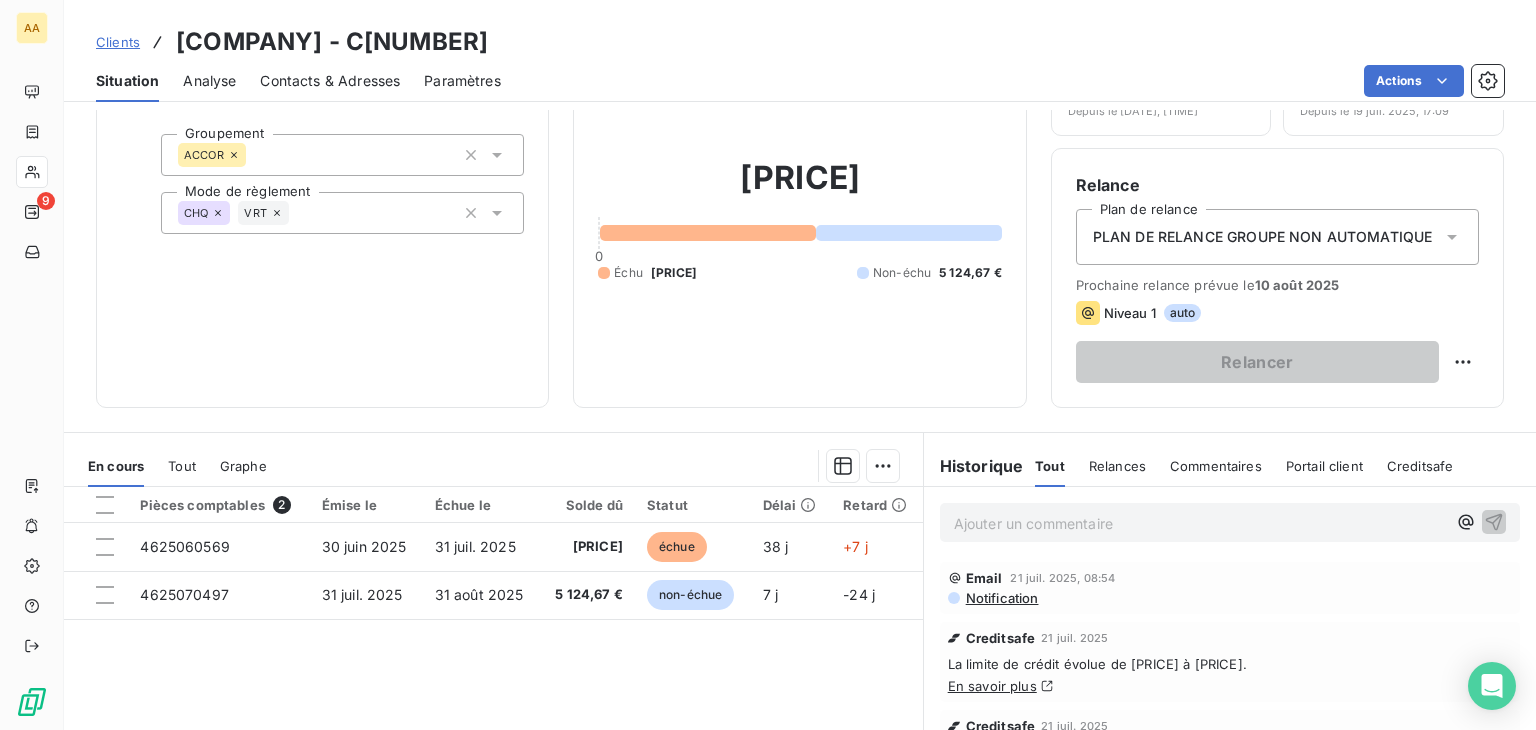 scroll, scrollTop: 200, scrollLeft: 0, axis: vertical 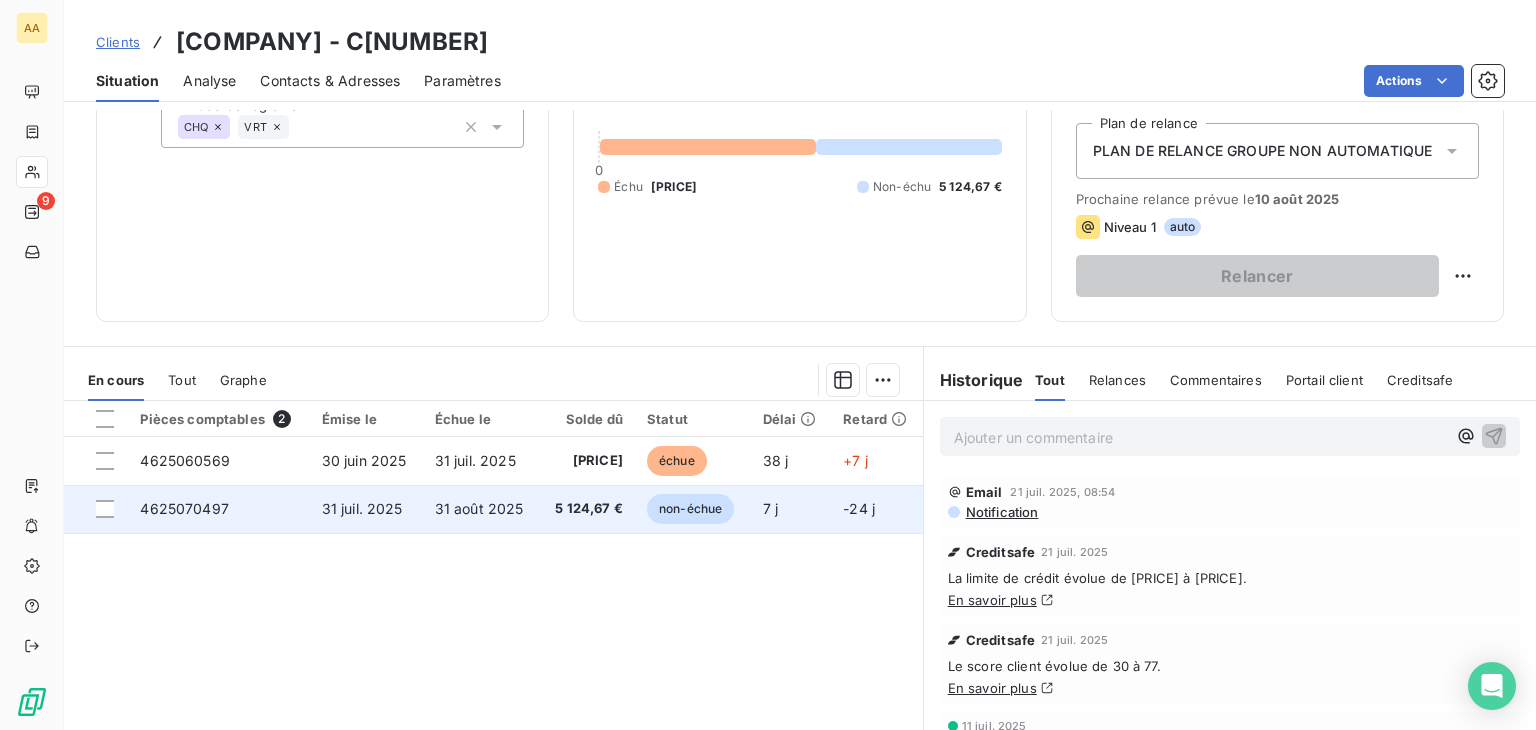 click on "non-échue" at bounding box center [690, 509] 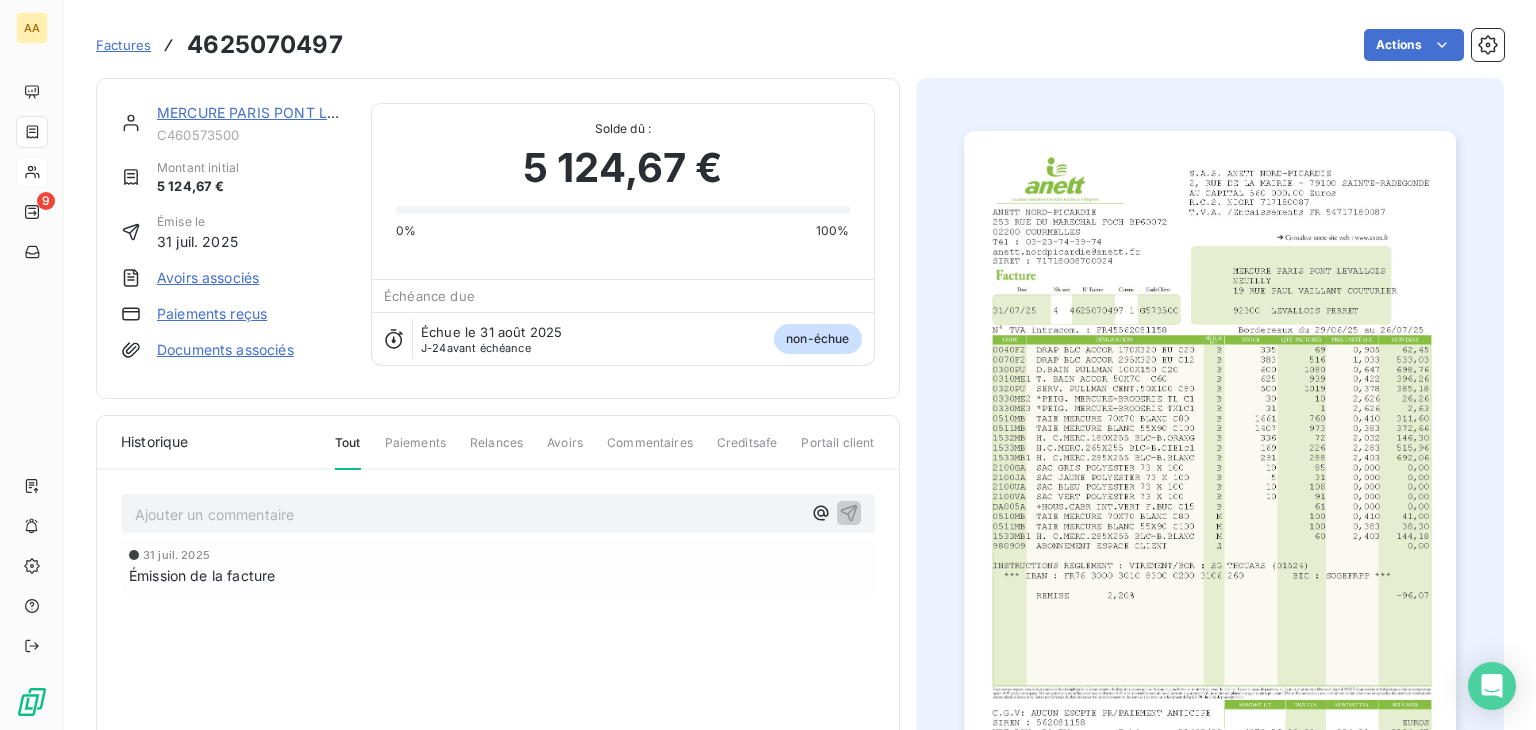 click at bounding box center (1210, 479) 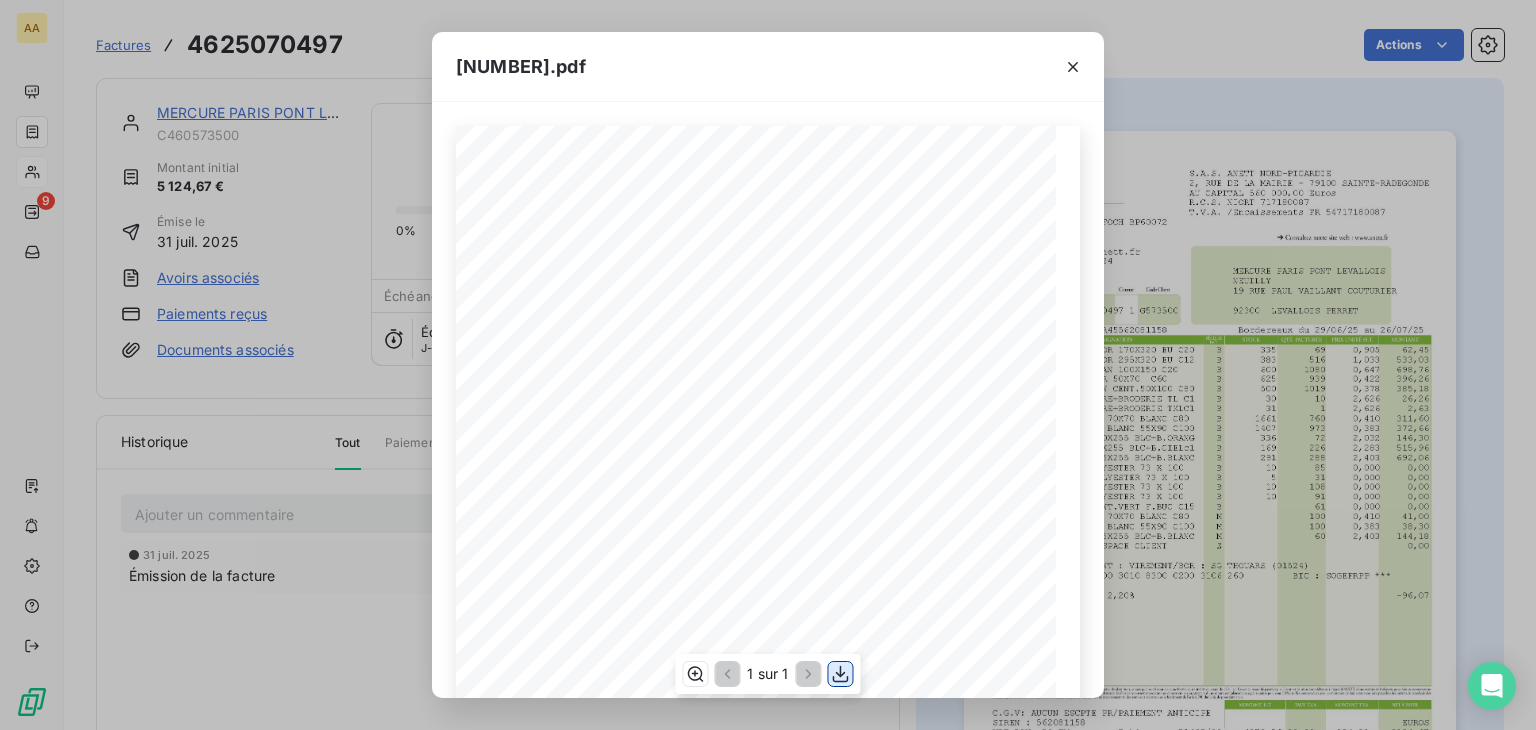 click 